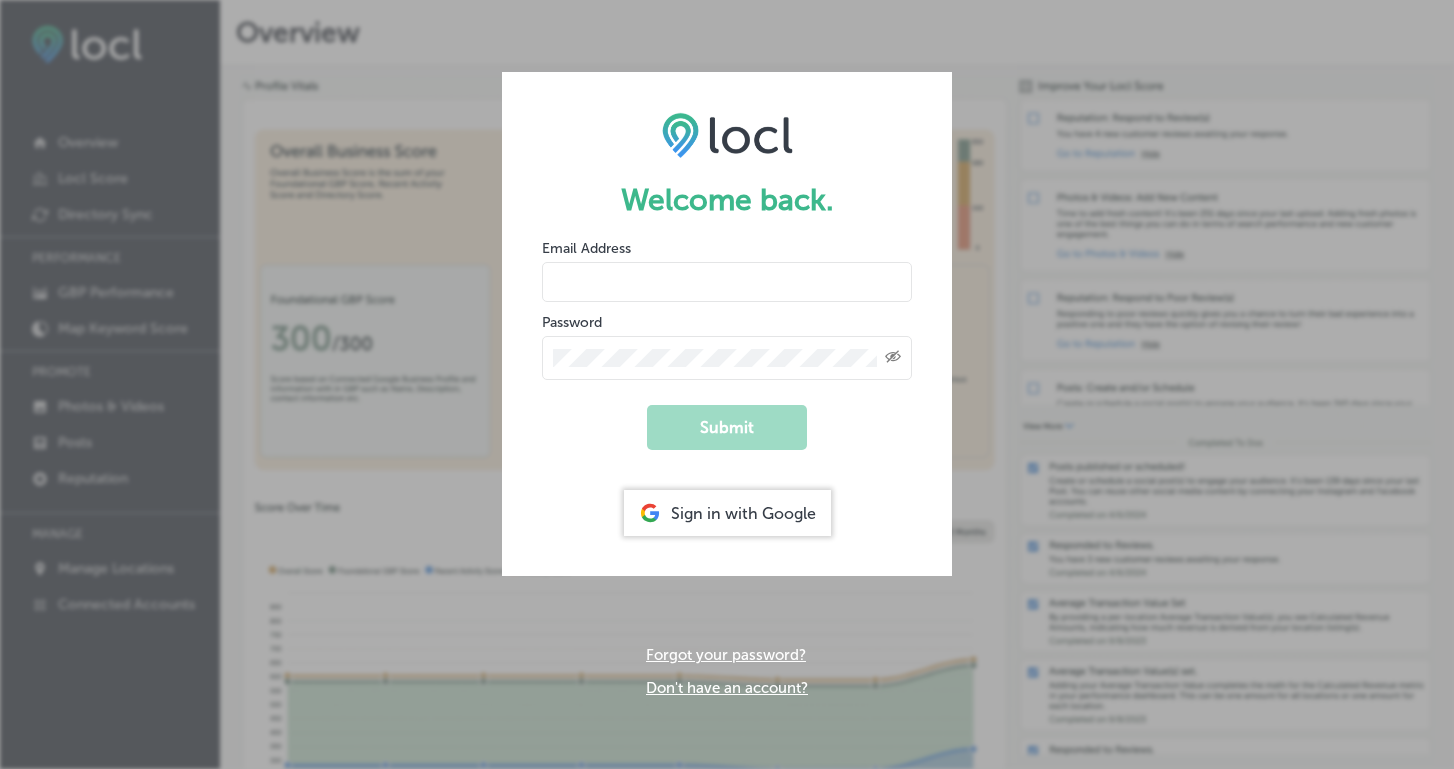 scroll, scrollTop: 0, scrollLeft: 0, axis: both 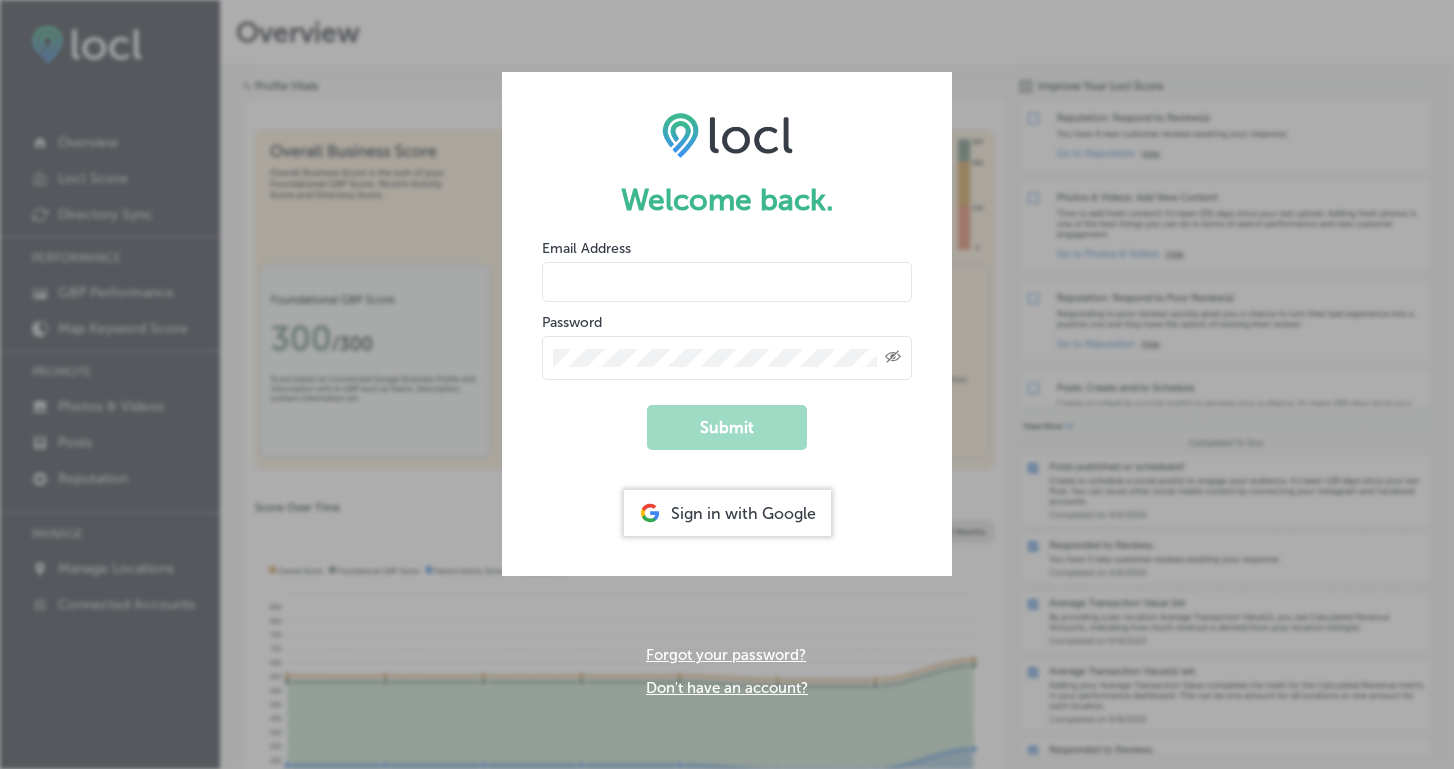 type on "kharris@milehimodern.com" 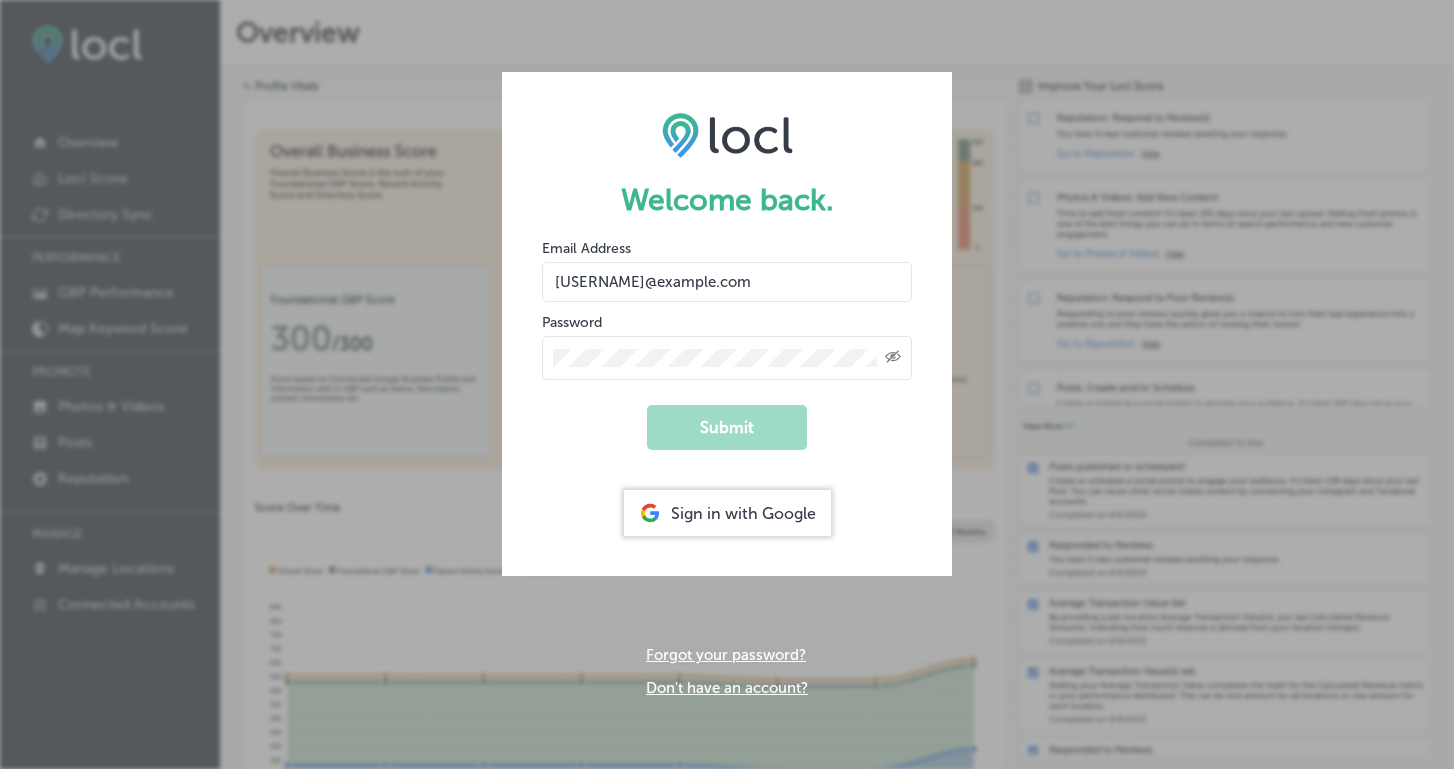 click on "Created with Sketch." at bounding box center (727, 358) 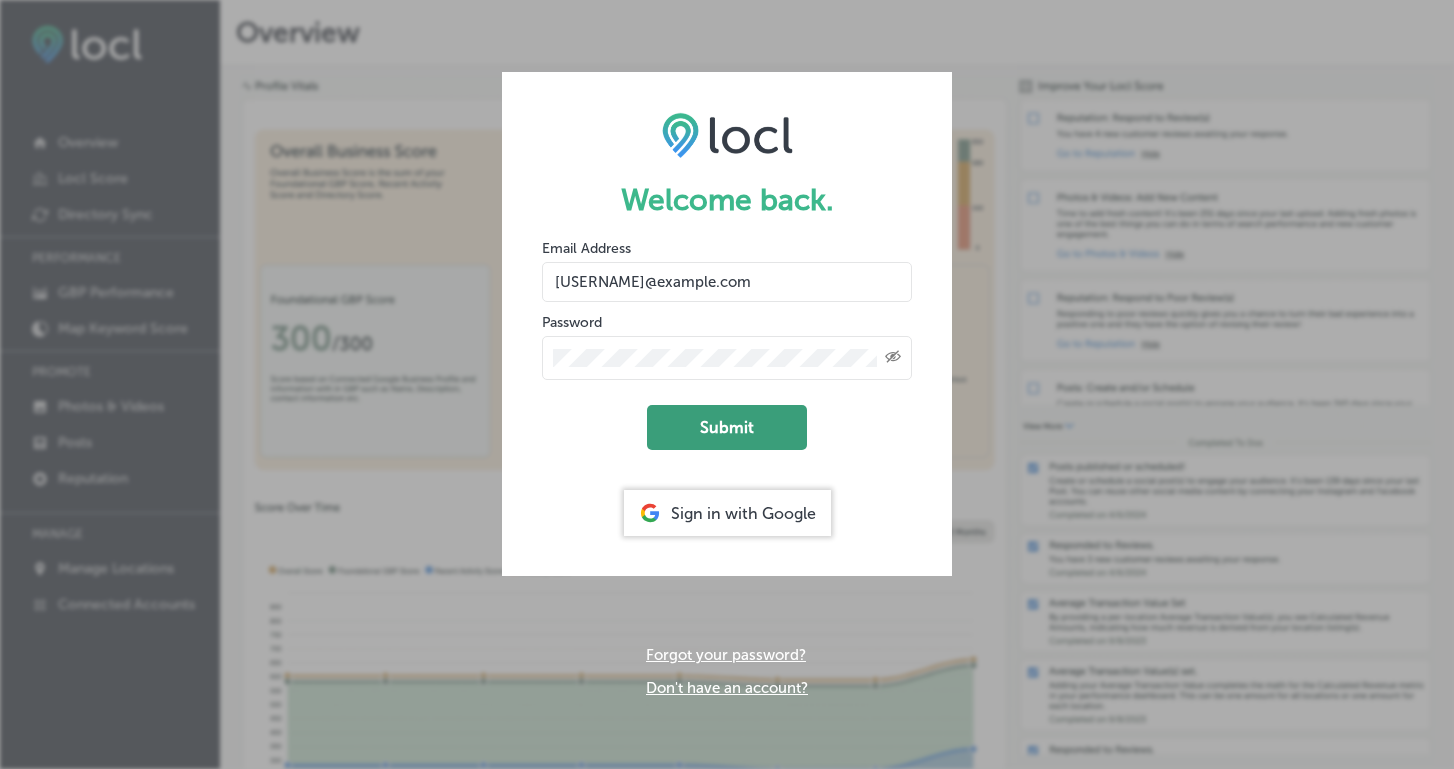 click on "Submit" 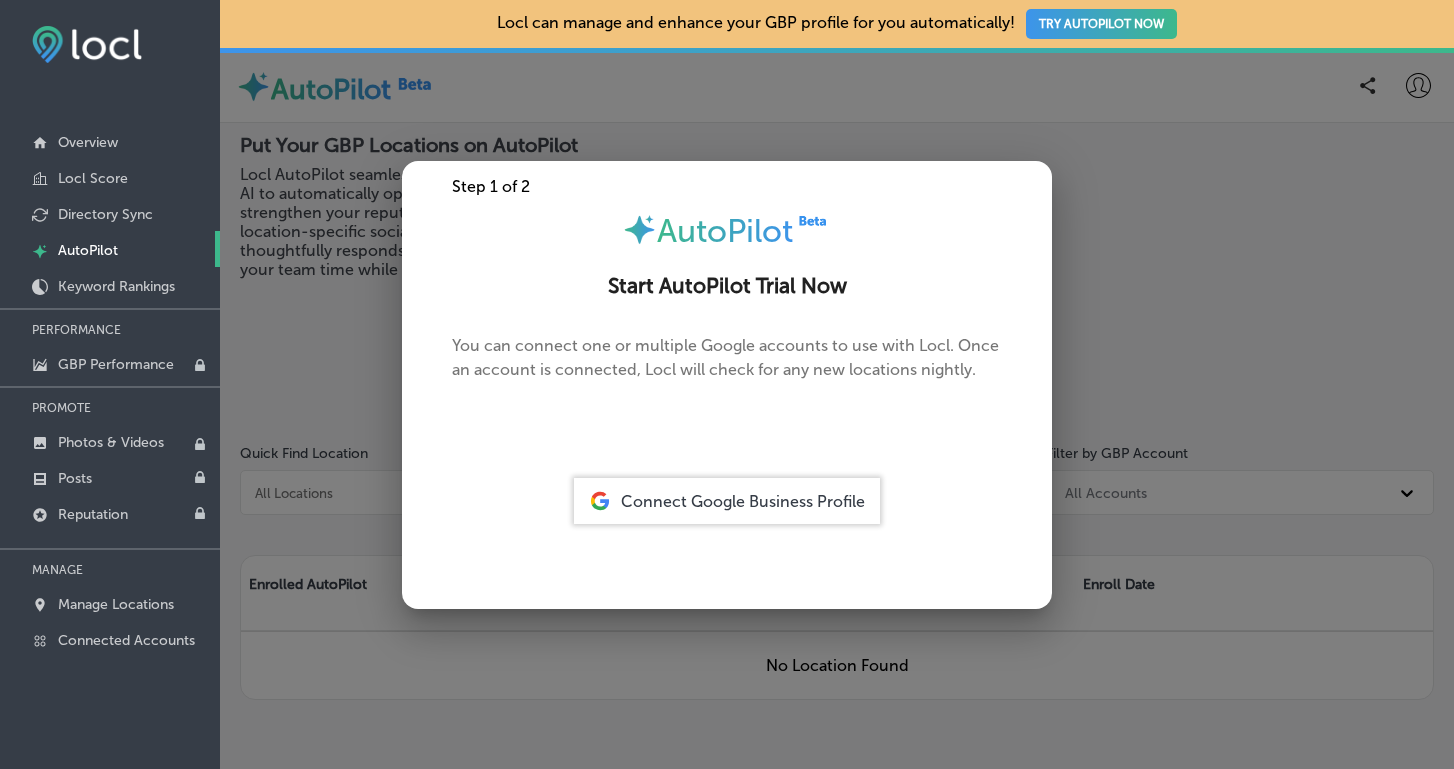 click on "Connect Google Business Profile" at bounding box center (743, 501) 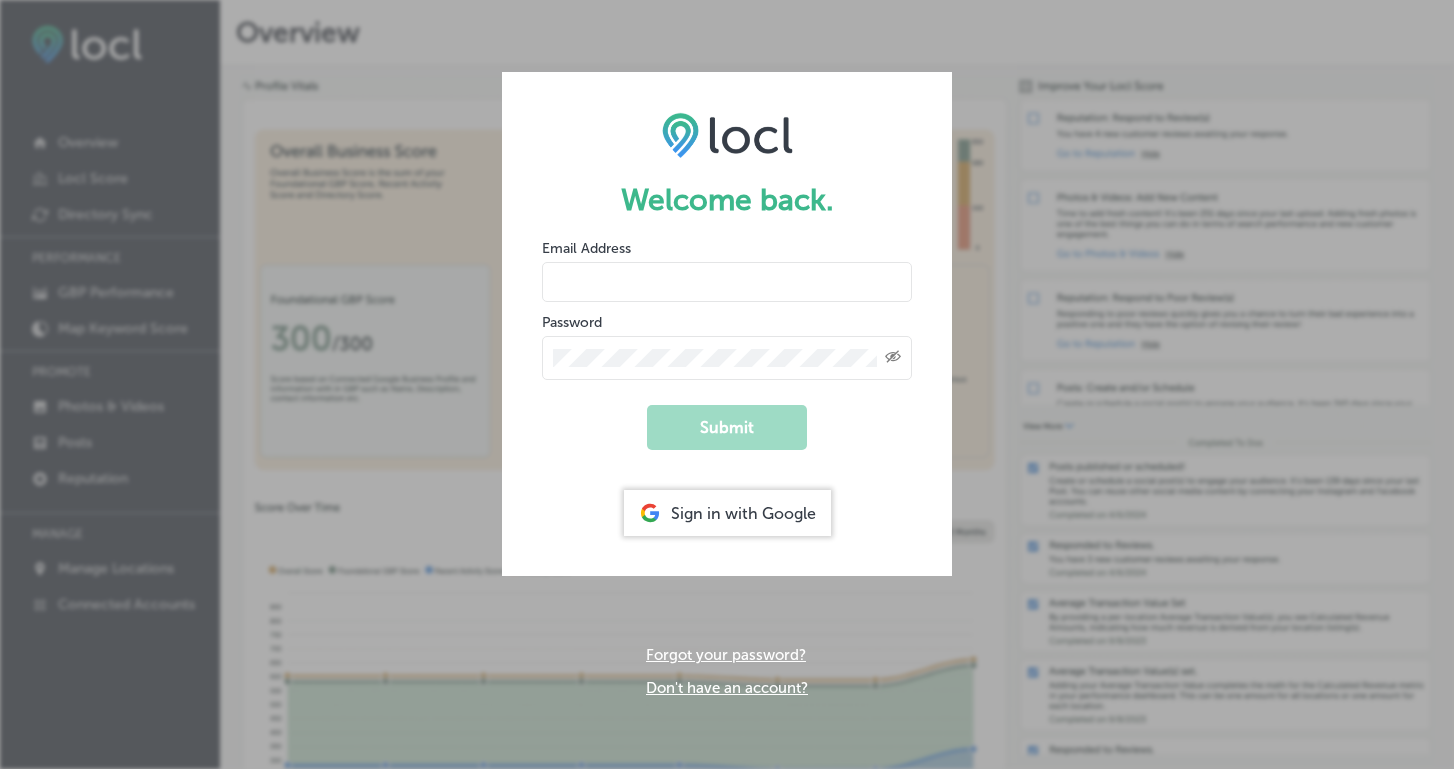 scroll, scrollTop: 0, scrollLeft: 0, axis: both 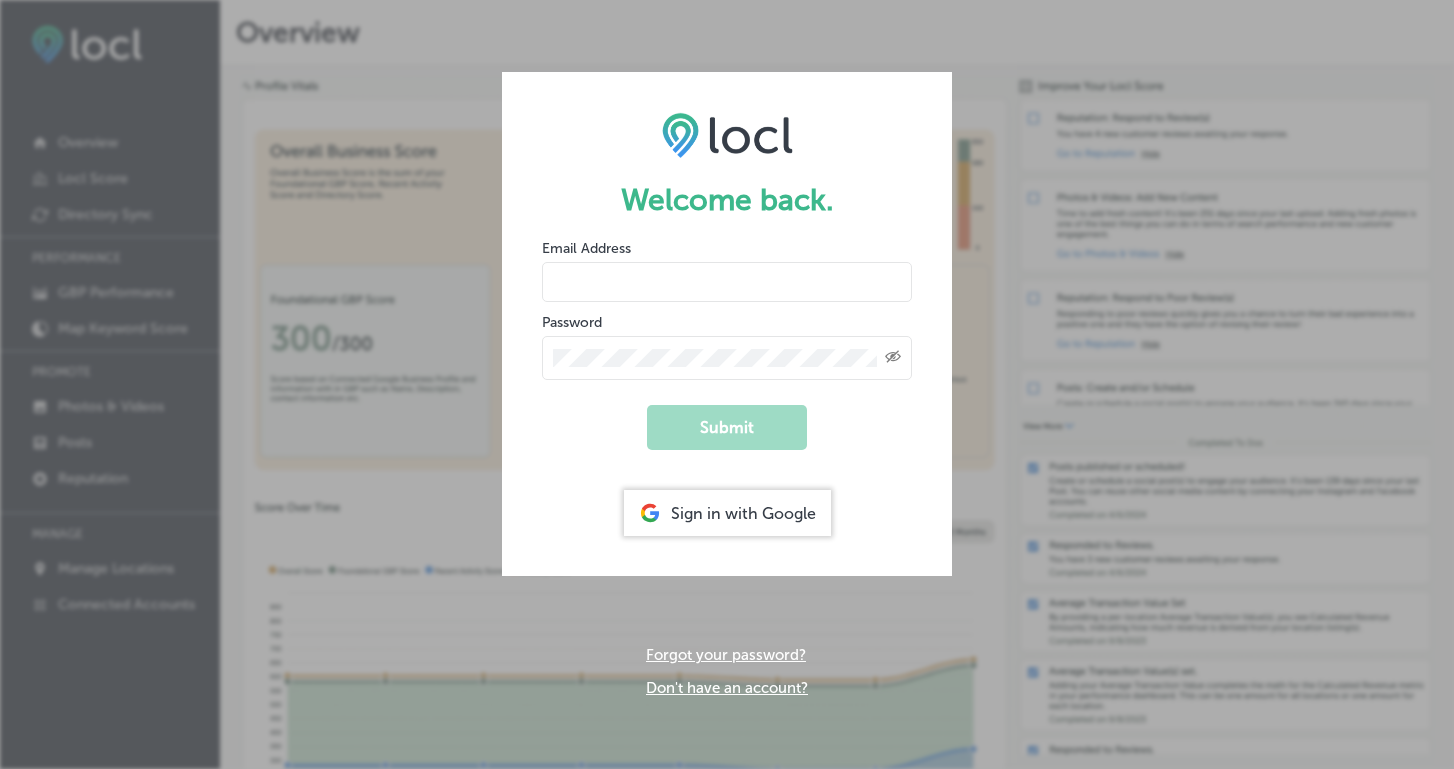 type on "[EMAIL]" 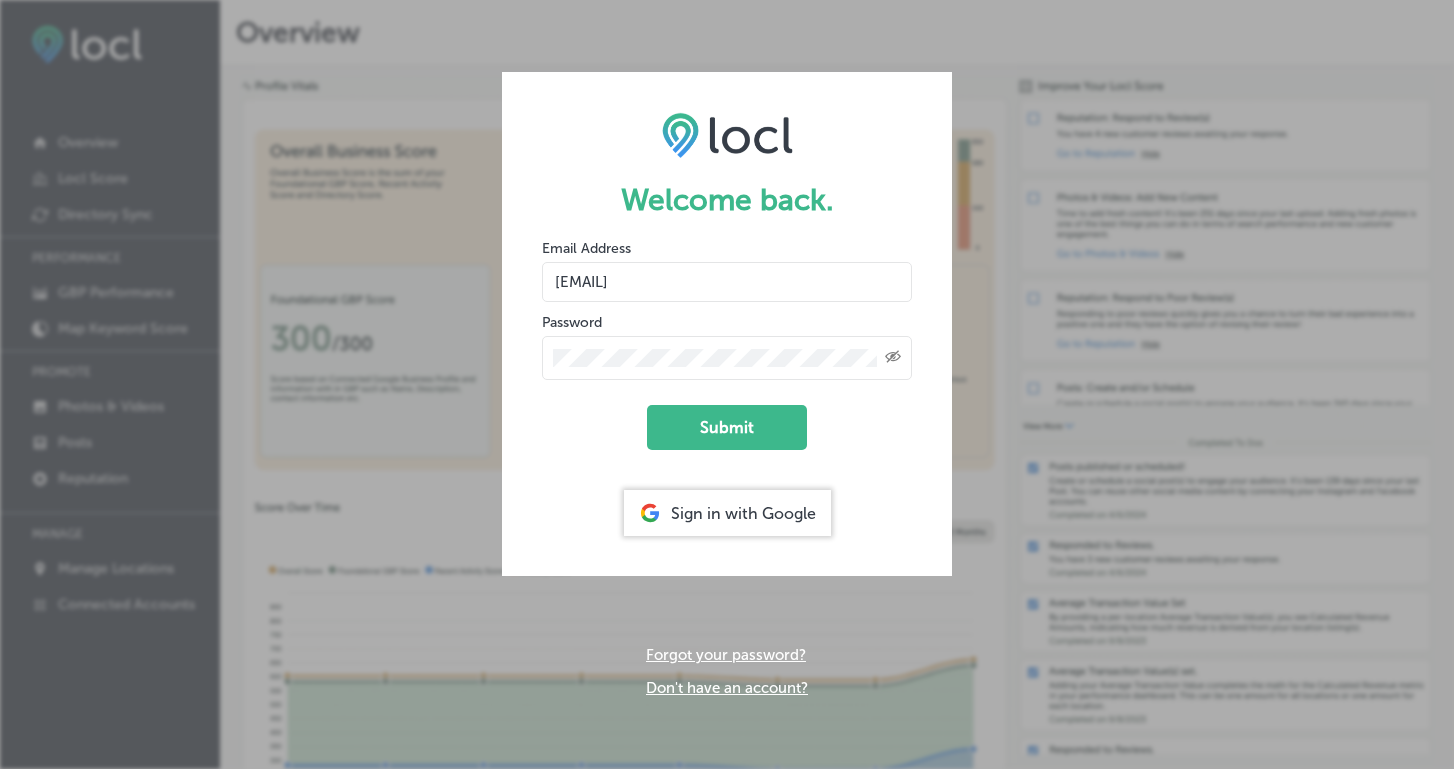 click on "Created with Sketch." 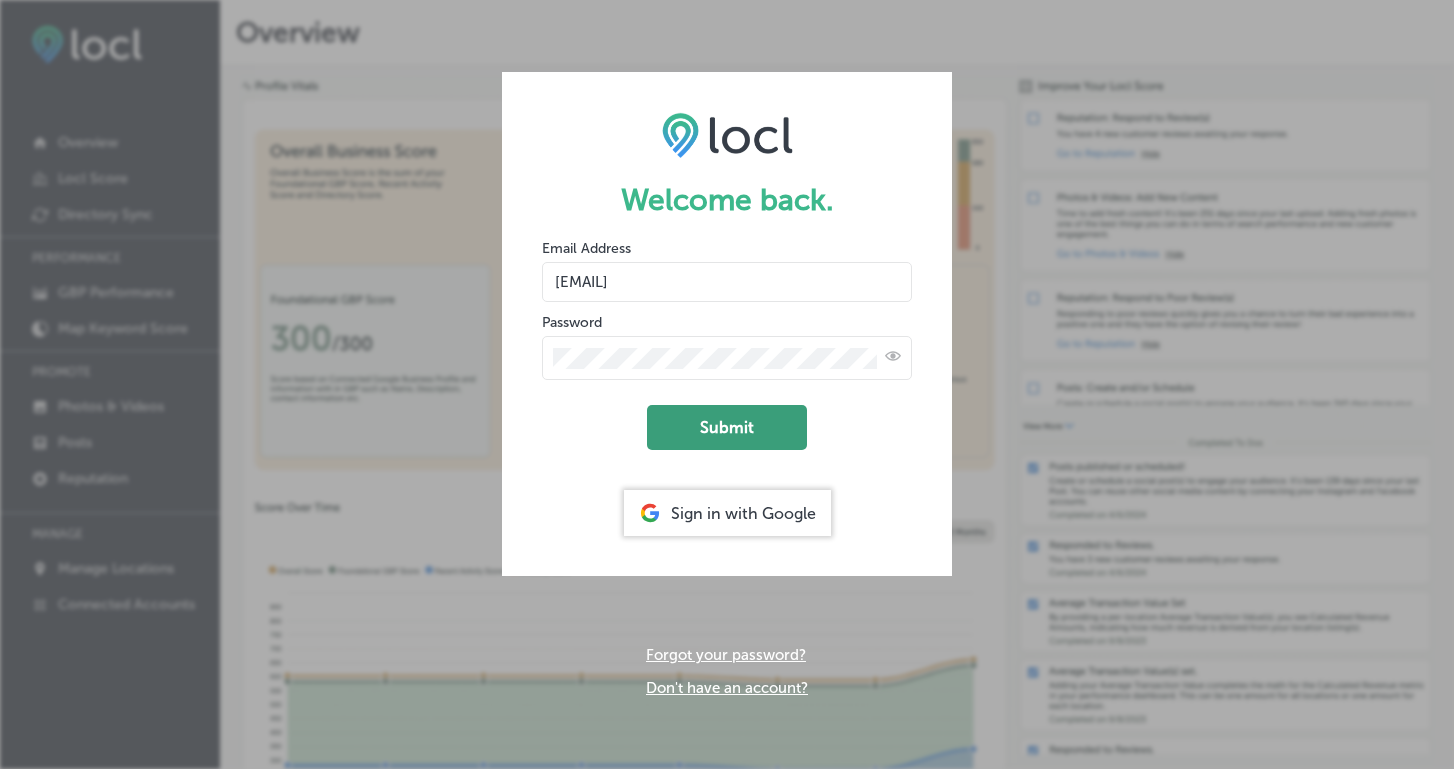 click on "Submit" 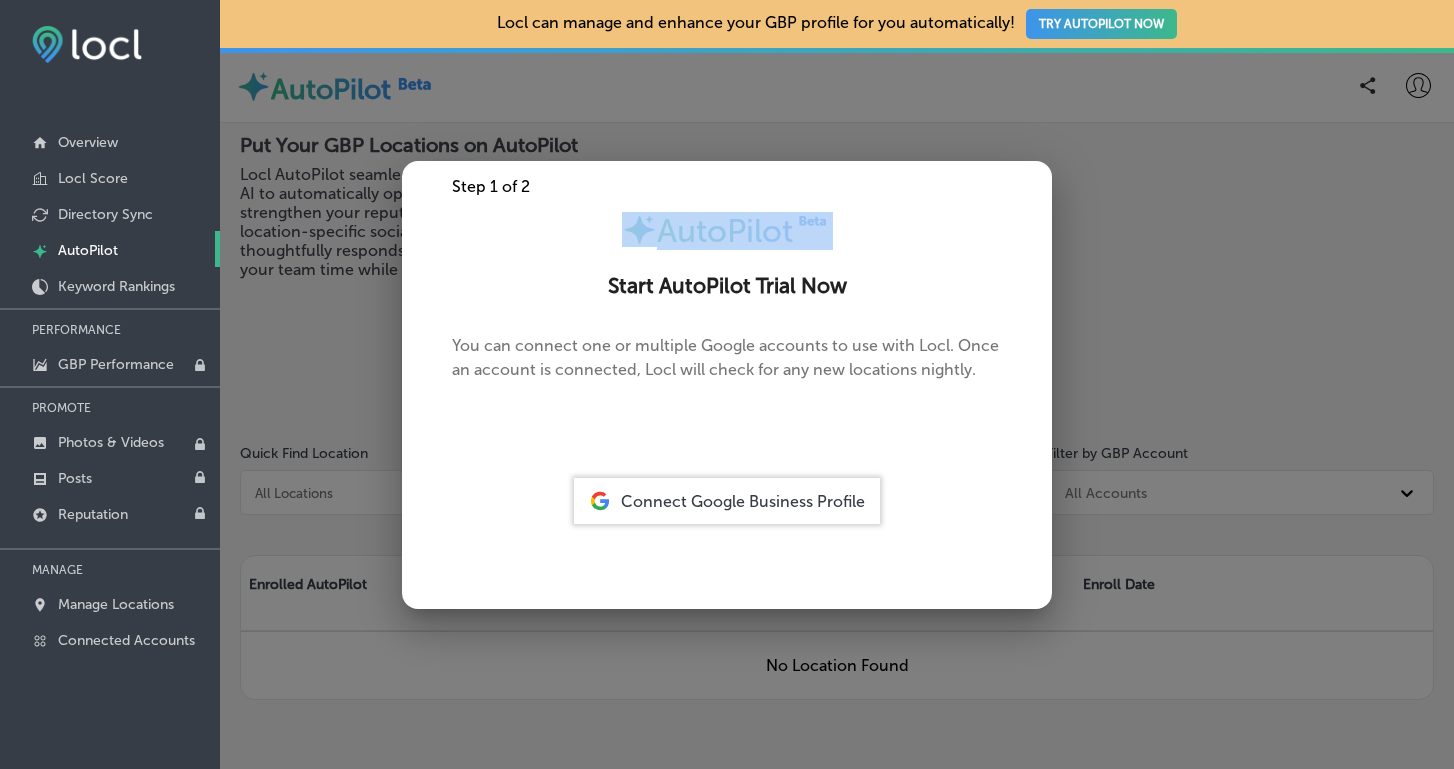 drag, startPoint x: 876, startPoint y: 190, endPoint x: 875, endPoint y: 230, distance: 40.012497 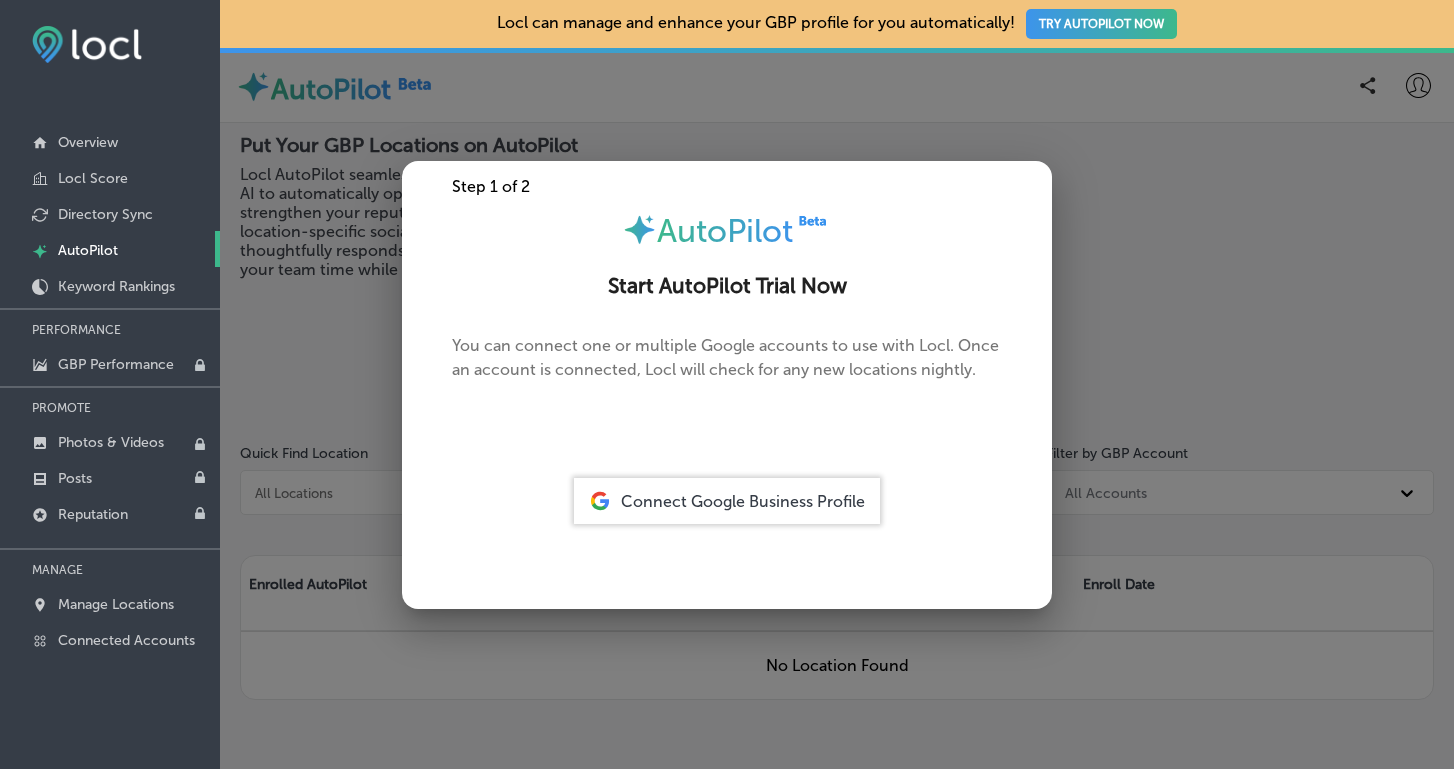 click at bounding box center (727, 384) 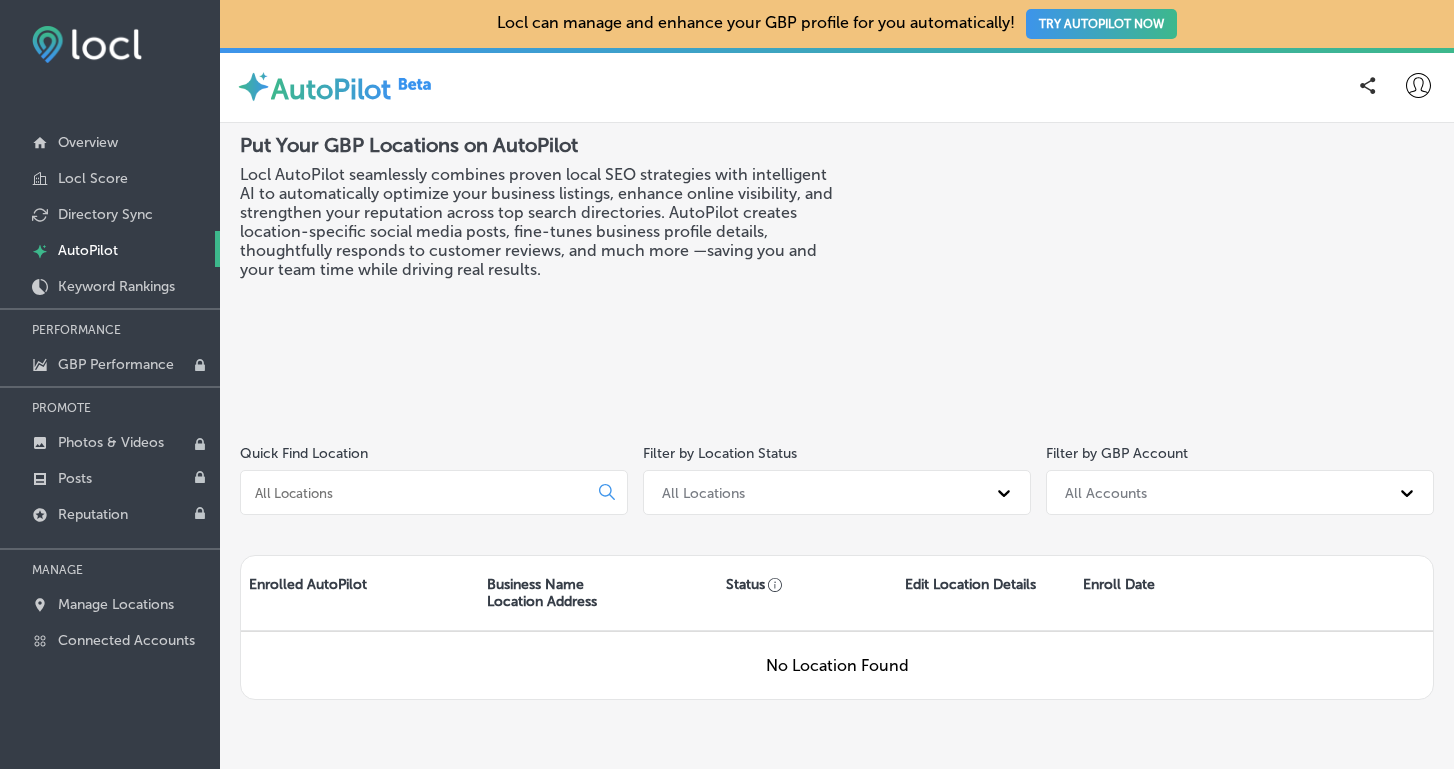 scroll, scrollTop: 0, scrollLeft: 0, axis: both 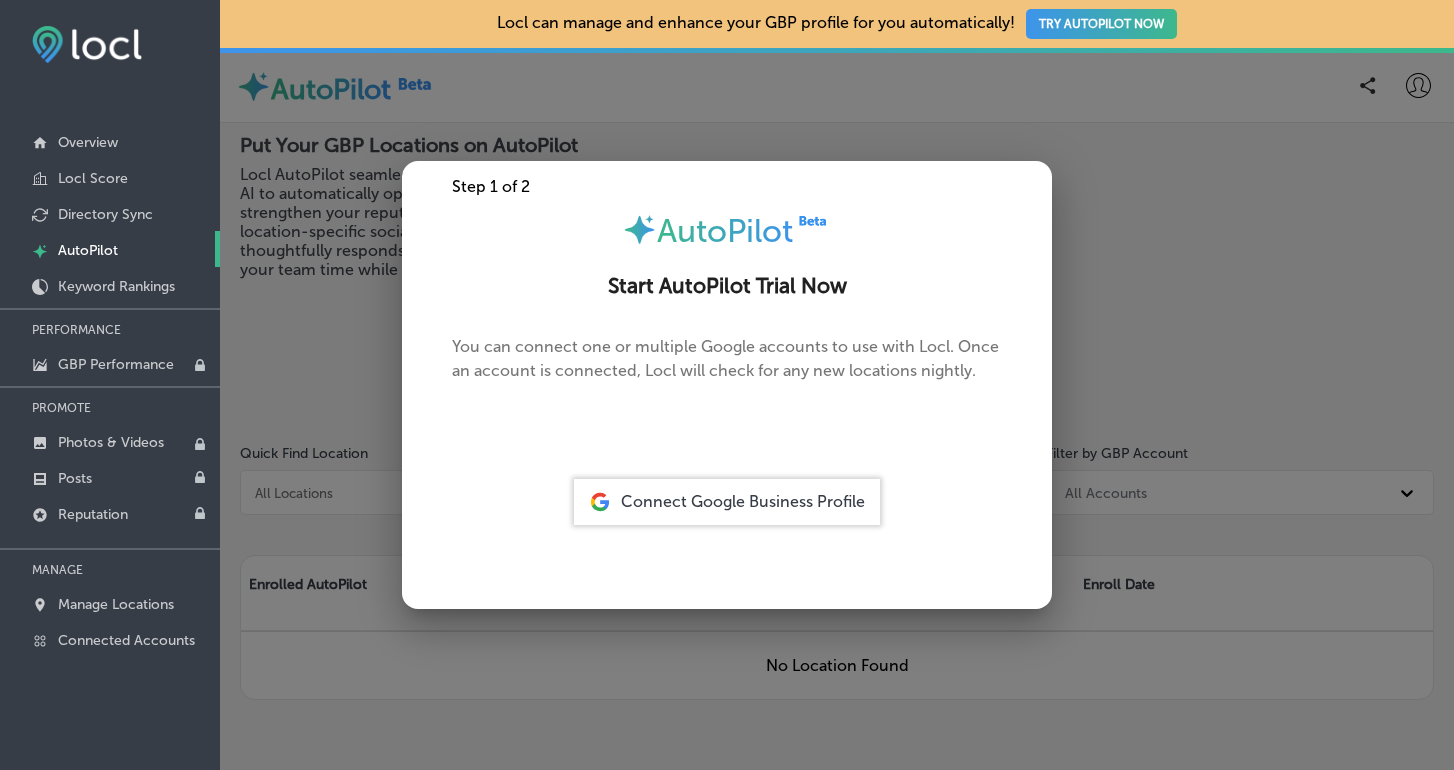 click on "Connect Google Business Profile" at bounding box center [743, 501] 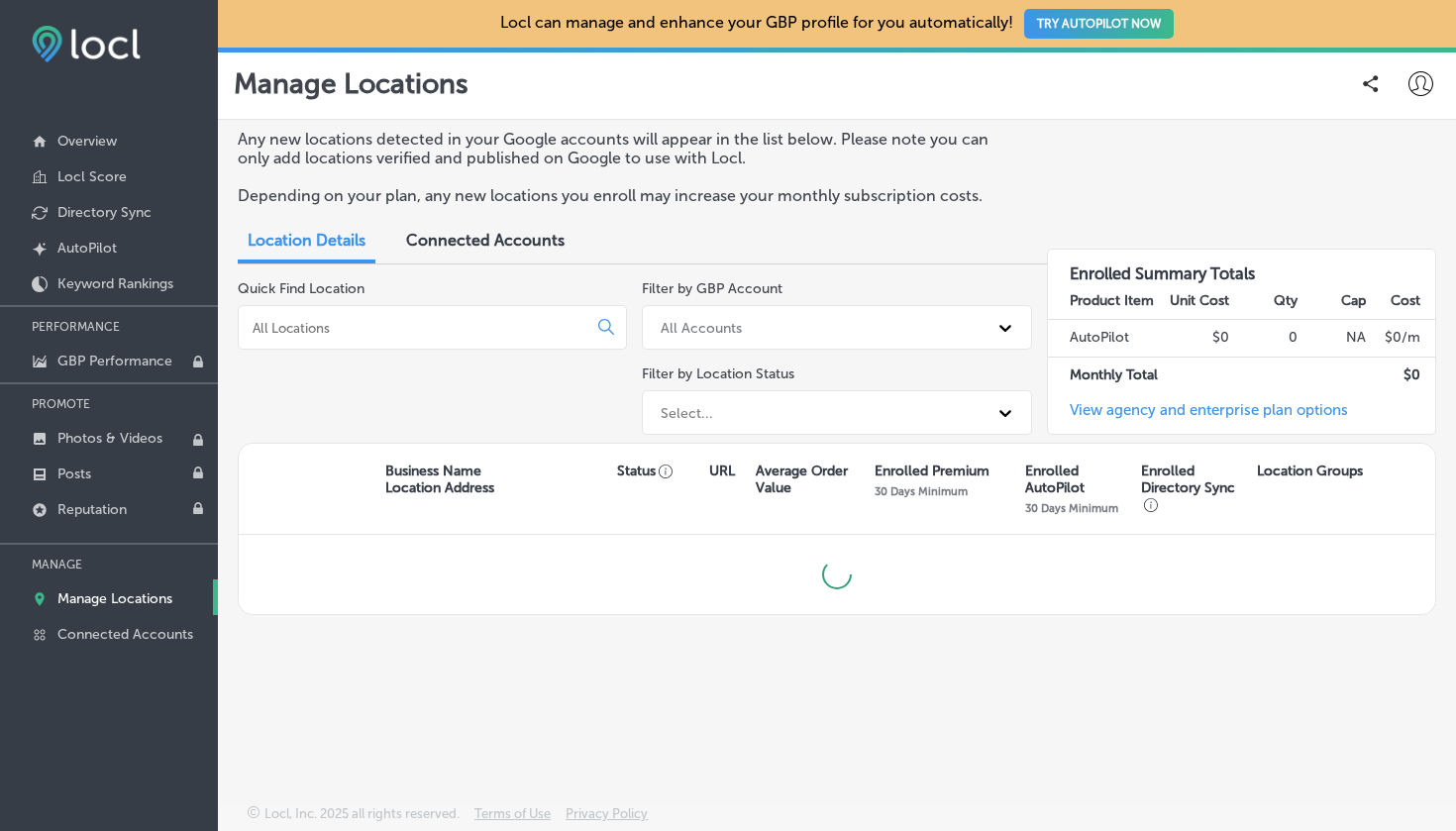 scroll, scrollTop: 0, scrollLeft: 0, axis: both 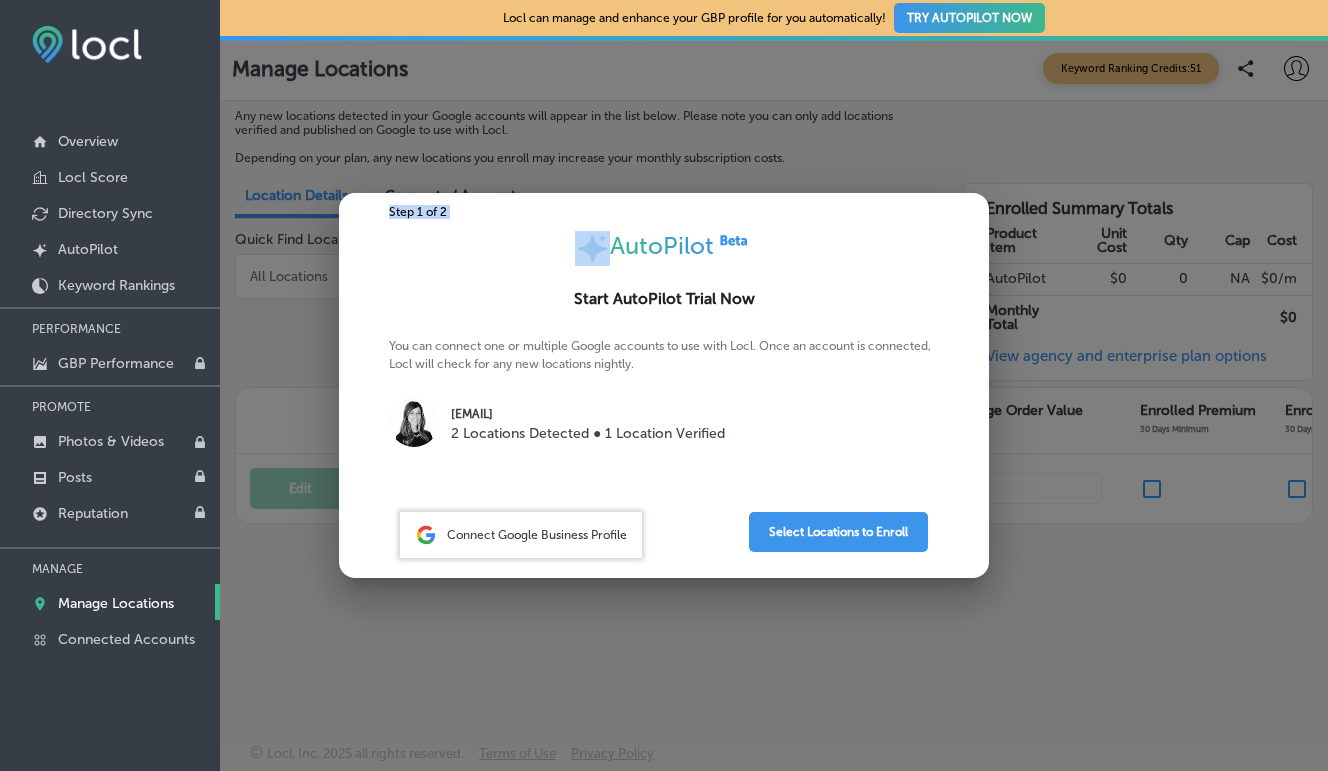 drag, startPoint x: 519, startPoint y: 241, endPoint x: 556, endPoint y: 127, distance: 119.85408 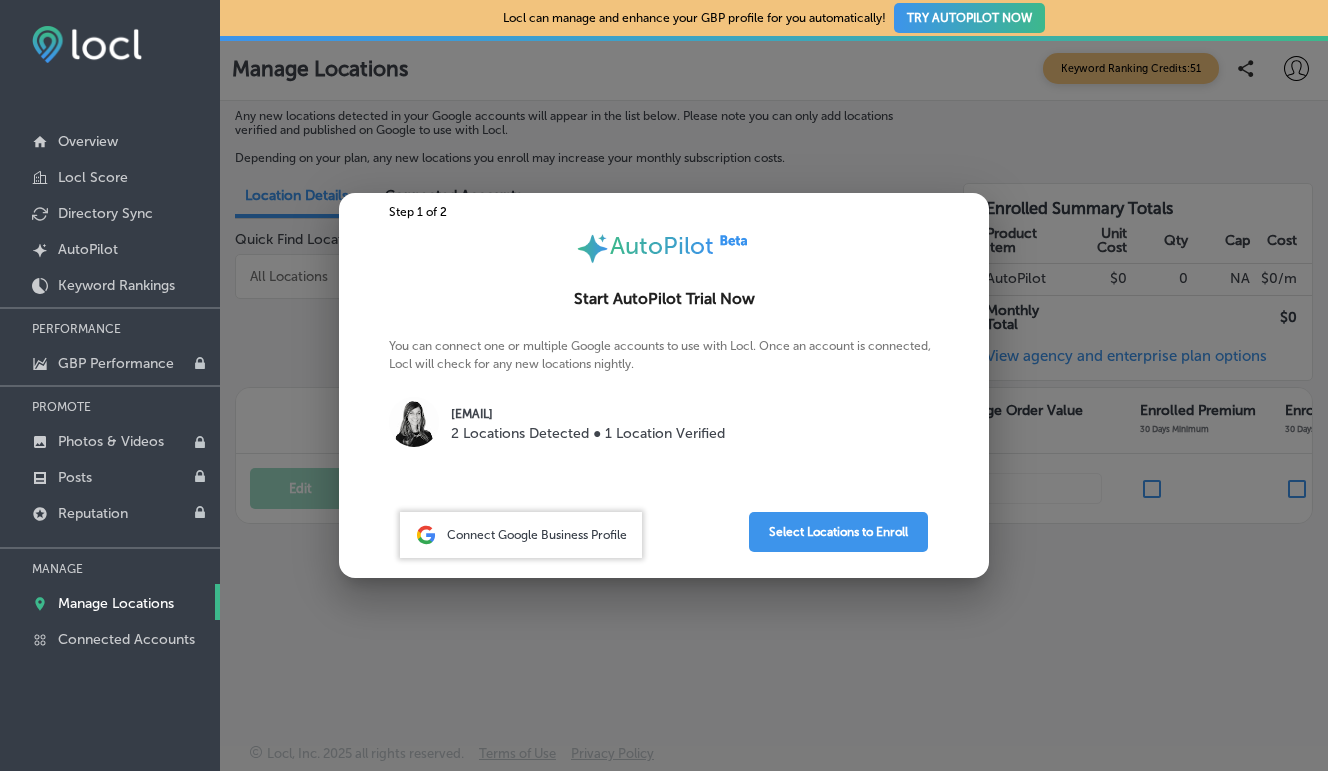 click on "Start AutoPilot Trial Now" at bounding box center (664, 289) 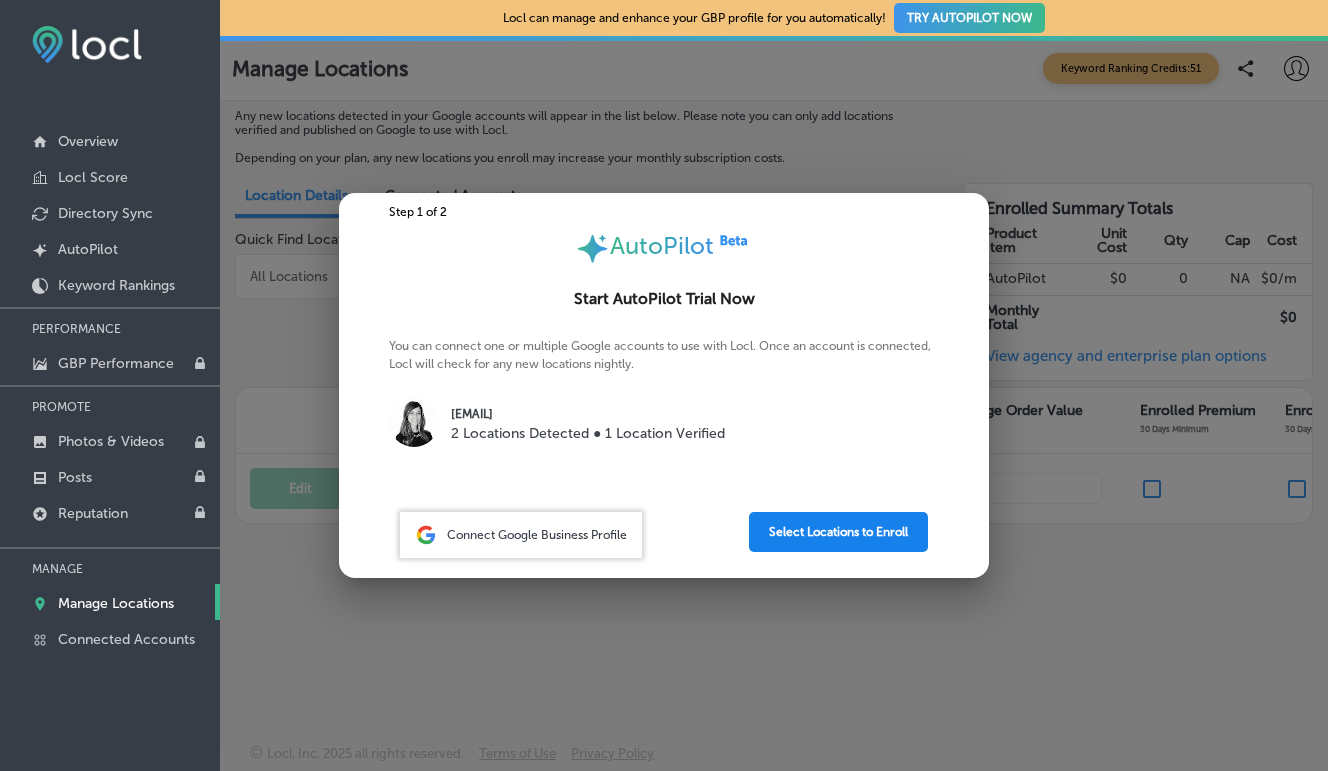click on "Select Locations to Enroll" at bounding box center [838, 532] 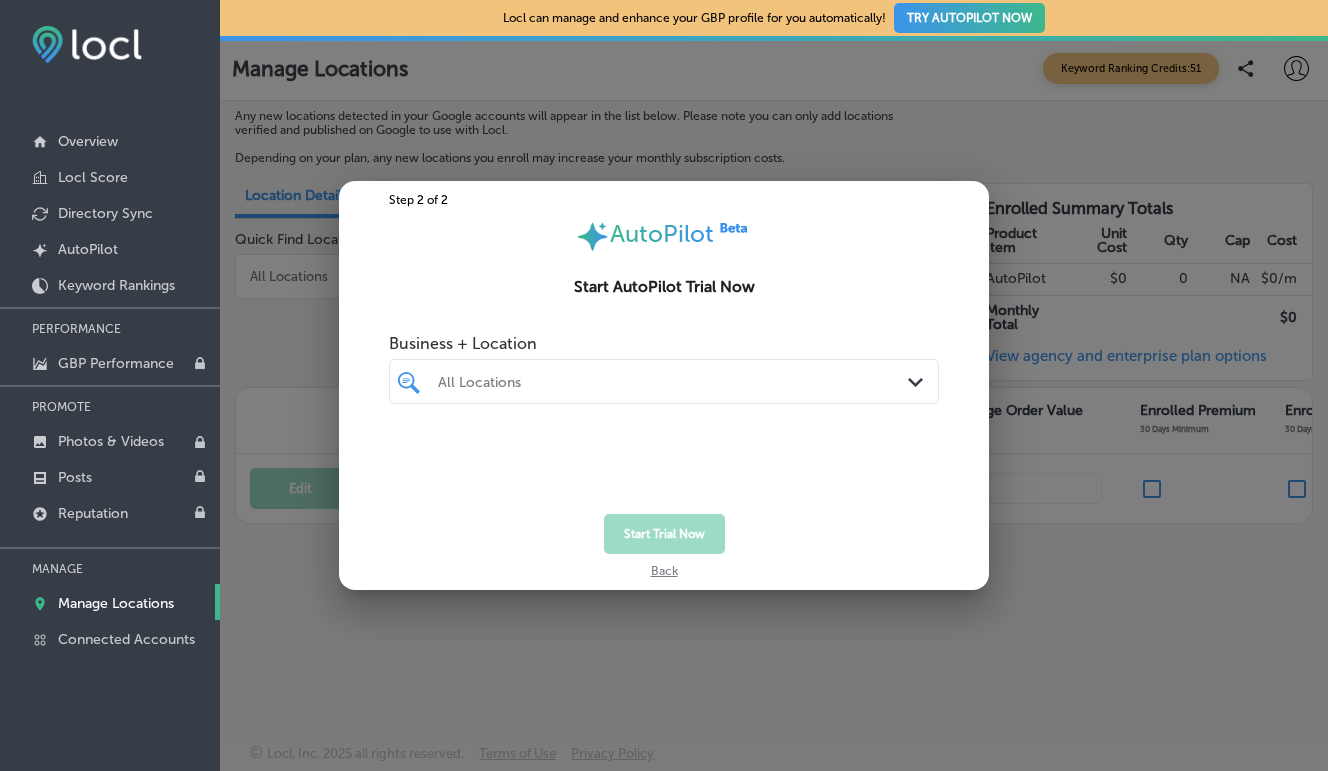 click on "All Locations" at bounding box center (674, 381) 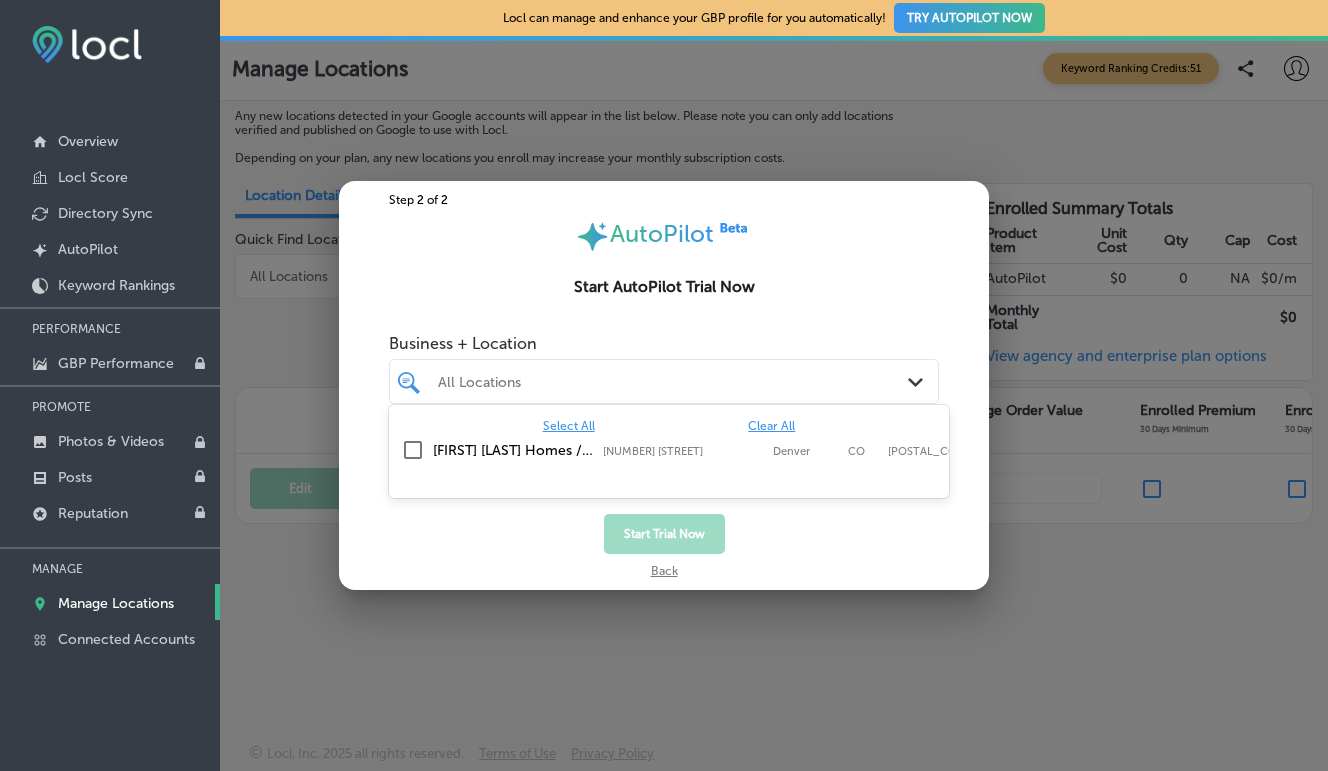 click at bounding box center [413, 450] 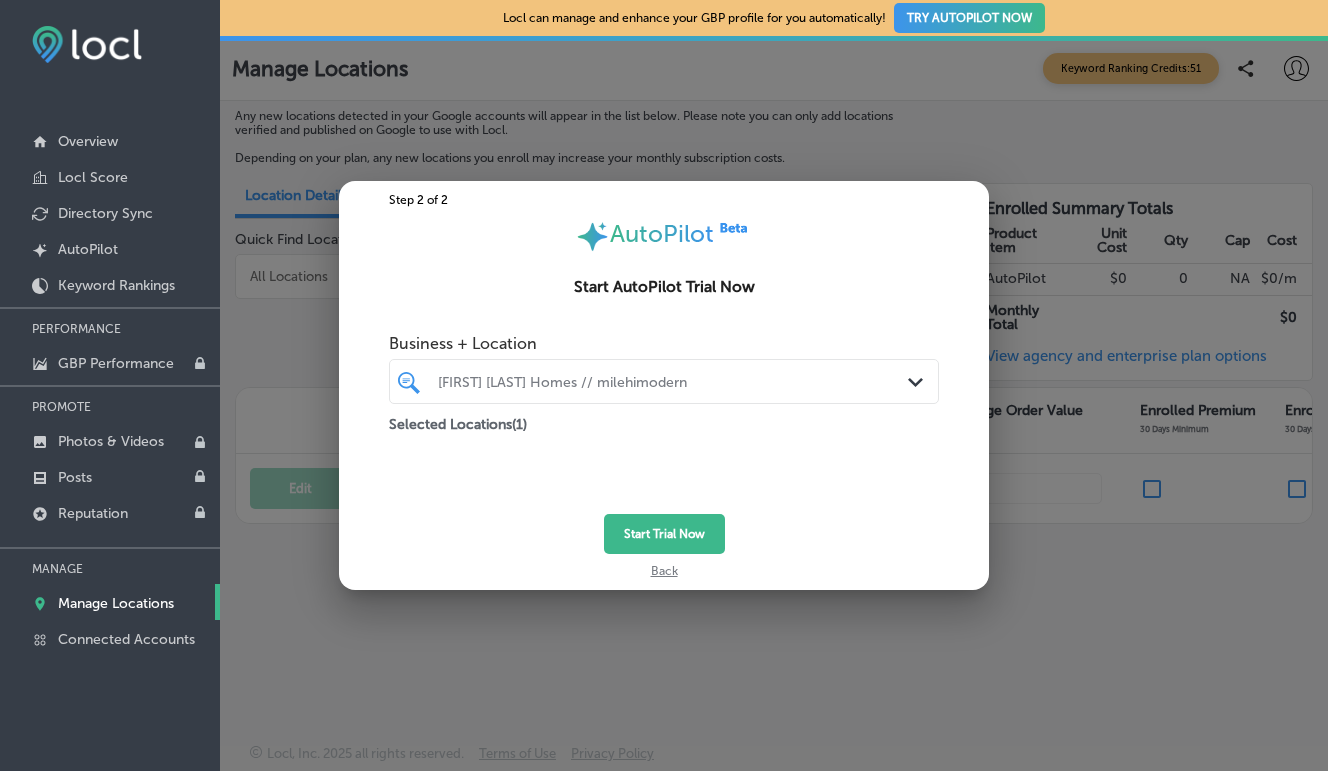 click on "[FIRST] [LAST] Homes // milehimodern" at bounding box center (674, 381) 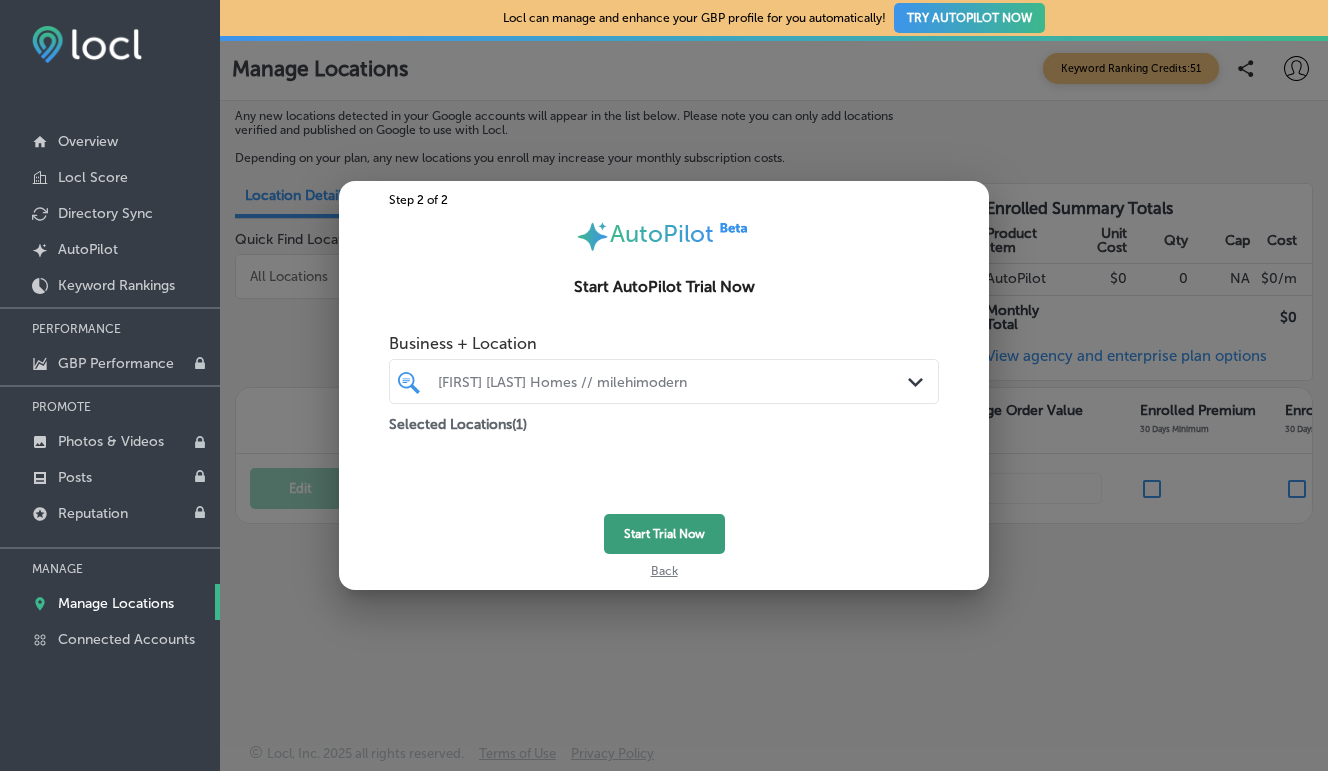 click on "Start Trial Now" at bounding box center [664, 534] 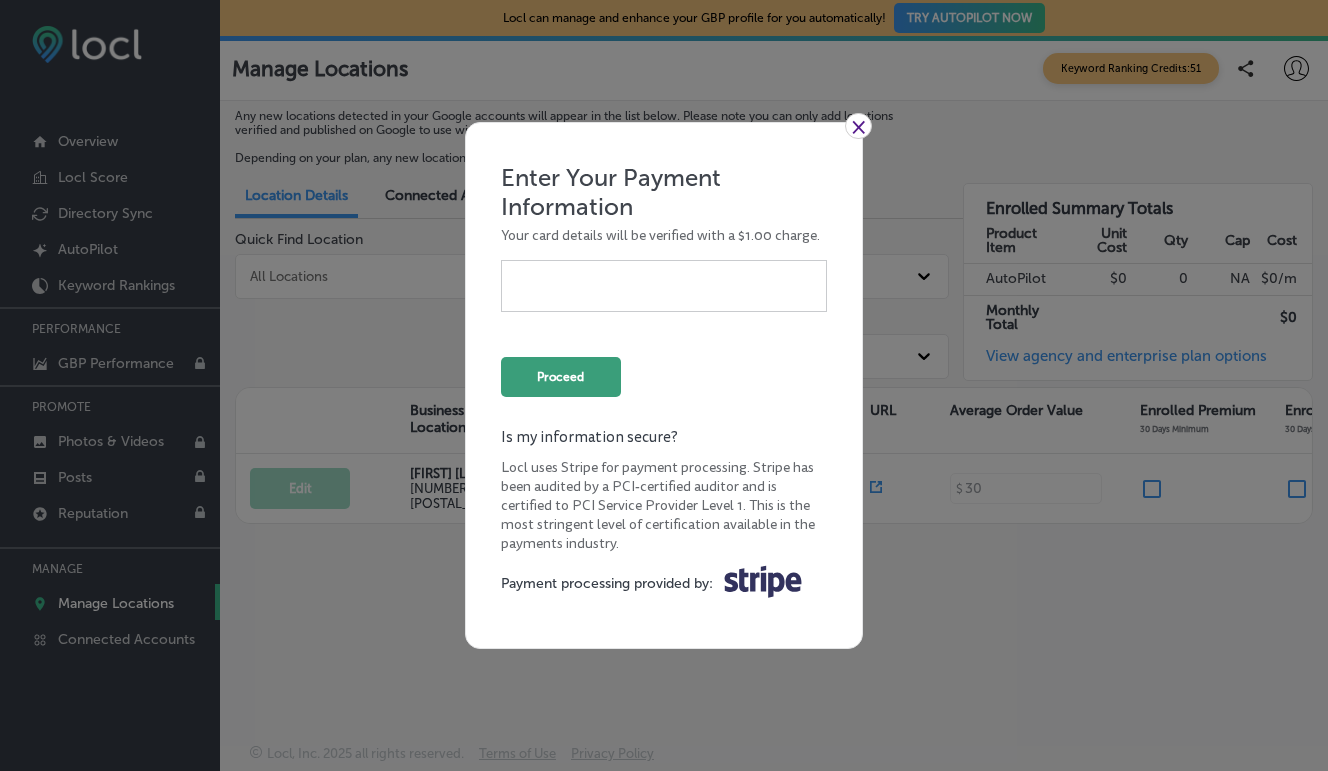 click on "Proceed" at bounding box center (561, 377) 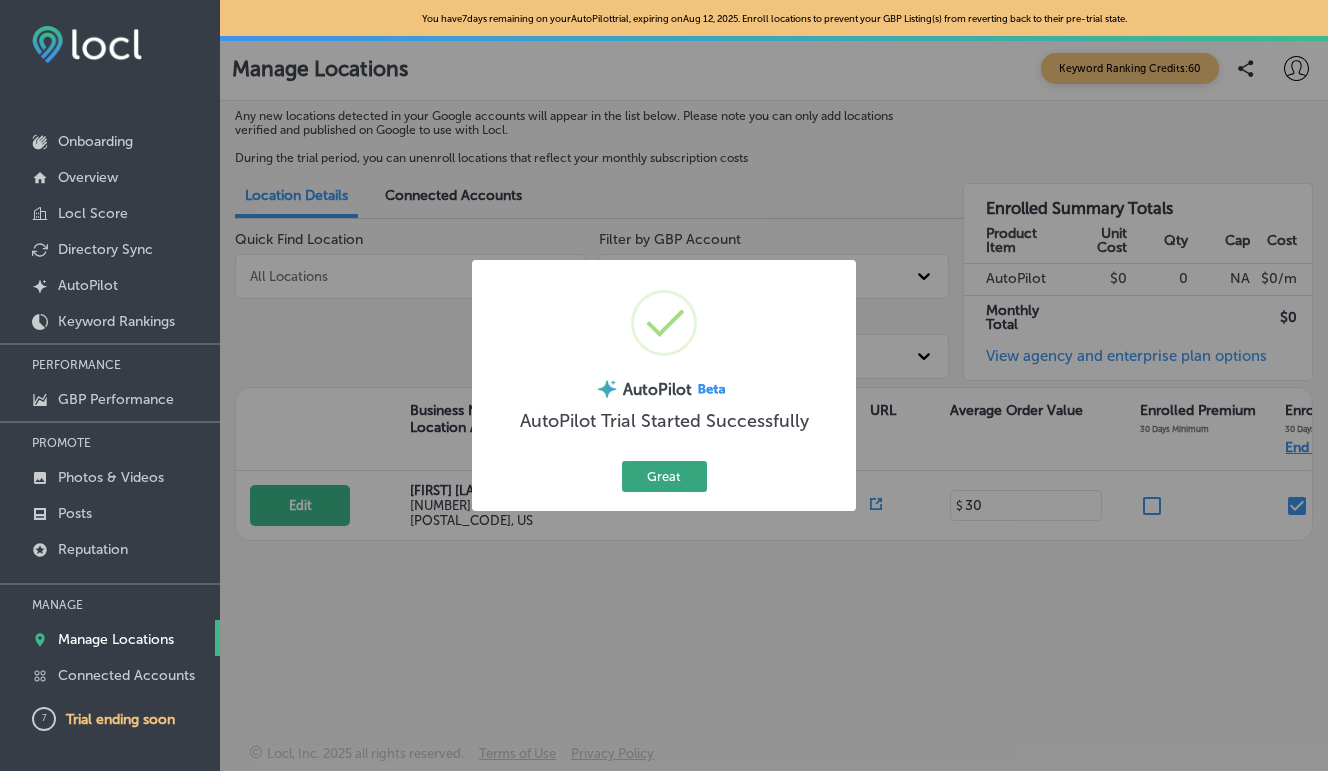click on "Great" at bounding box center (664, 476) 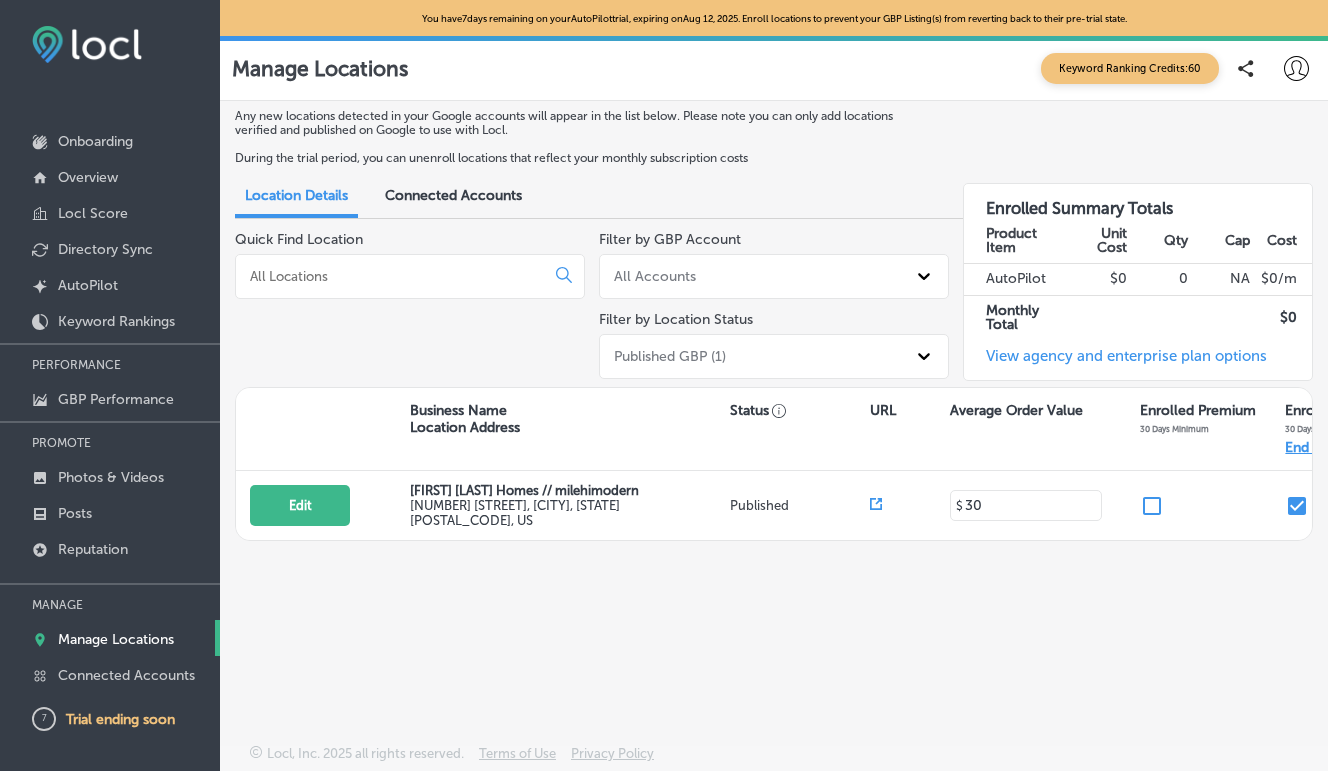 scroll, scrollTop: 0, scrollLeft: 0, axis: both 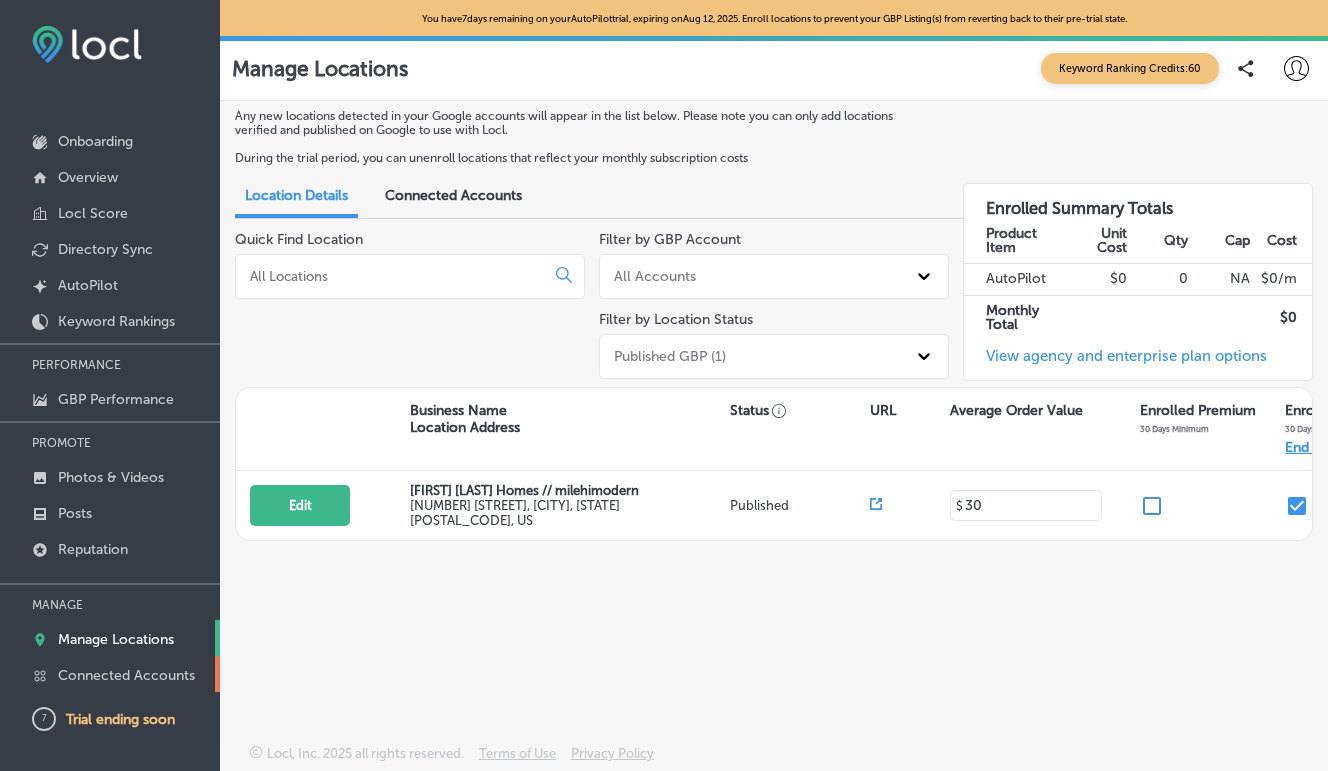 click on "Connected Accounts" at bounding box center (126, 675) 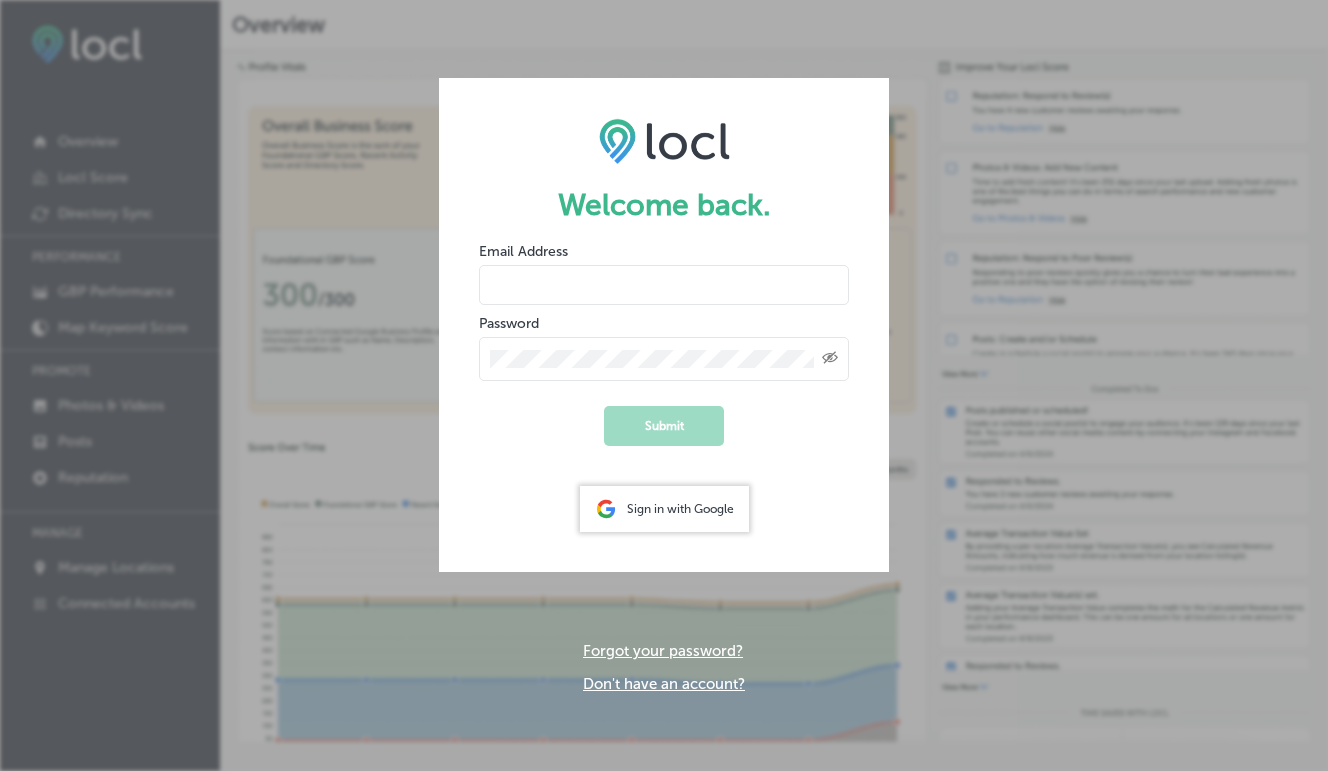 scroll, scrollTop: 0, scrollLeft: 0, axis: both 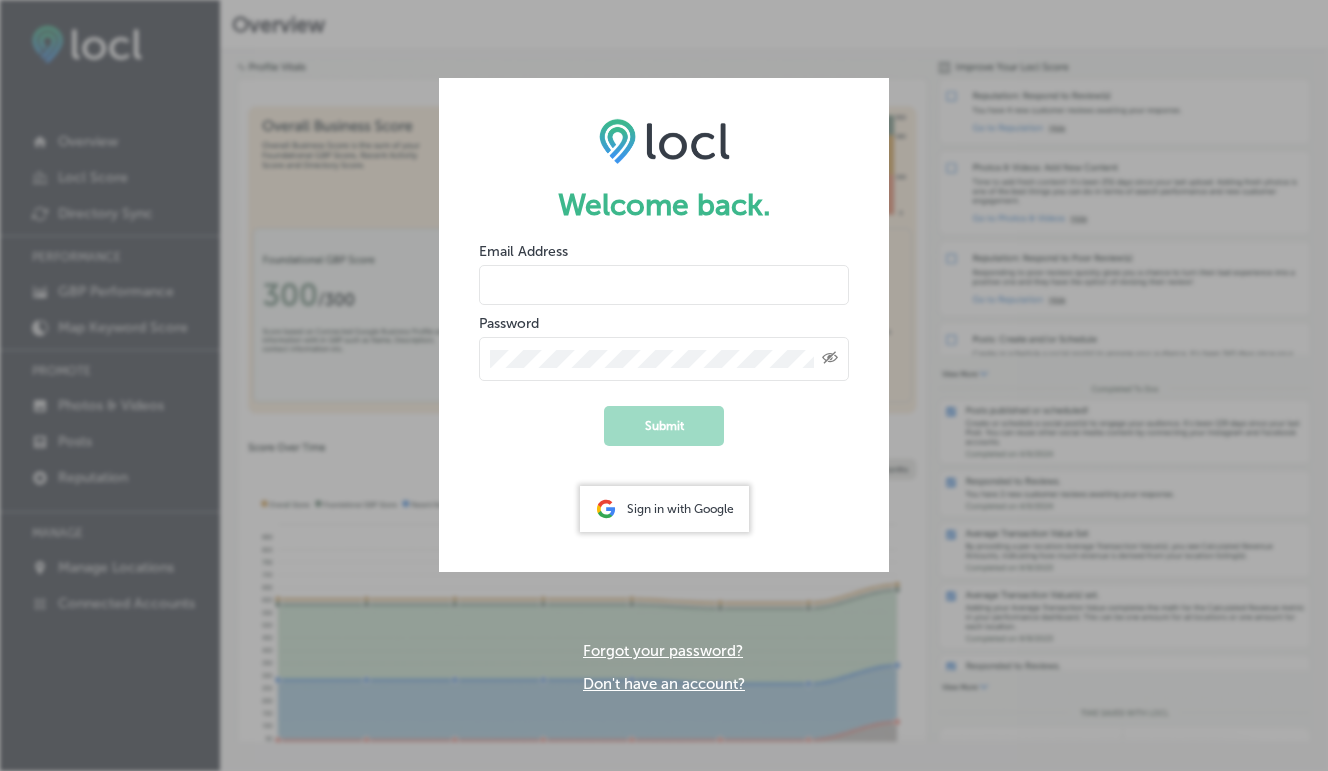 type on "kharris@milehimodern.com" 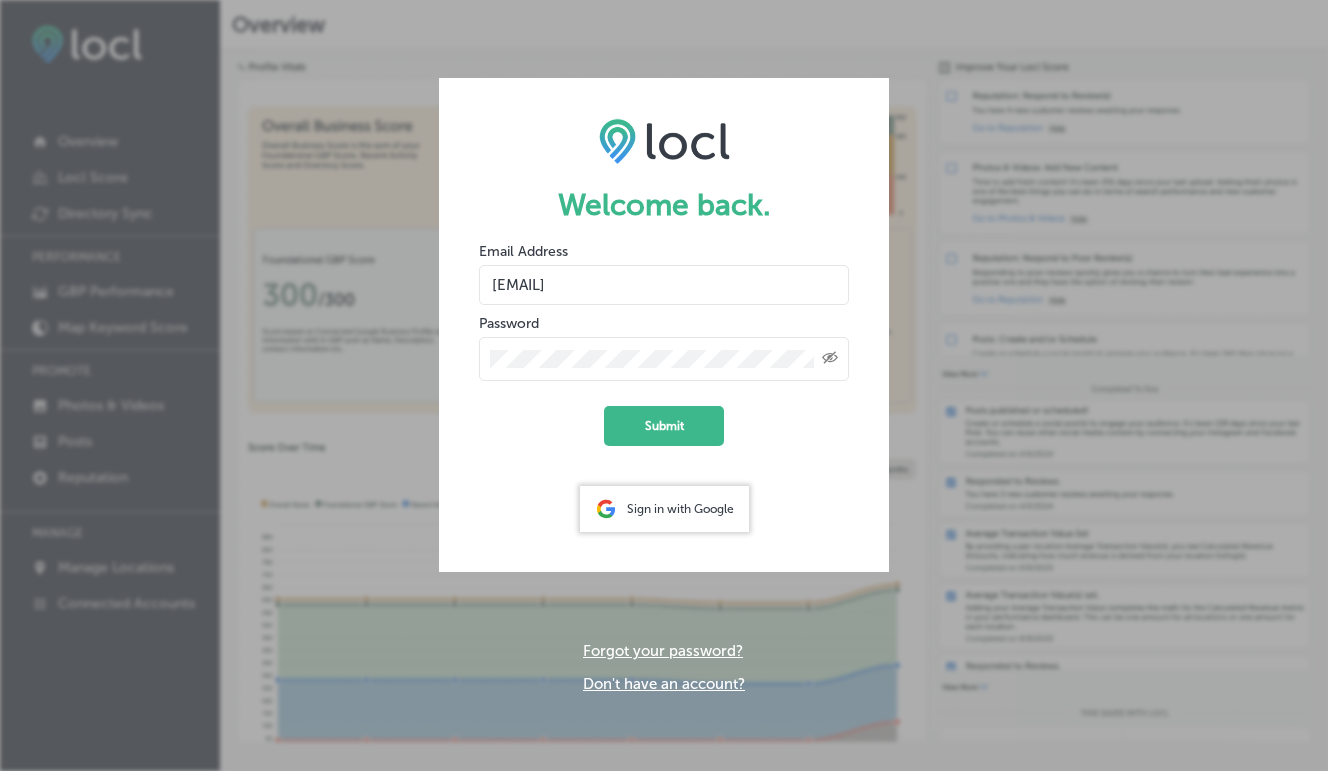 click on "Created with Sketch." at bounding box center (830, 358) 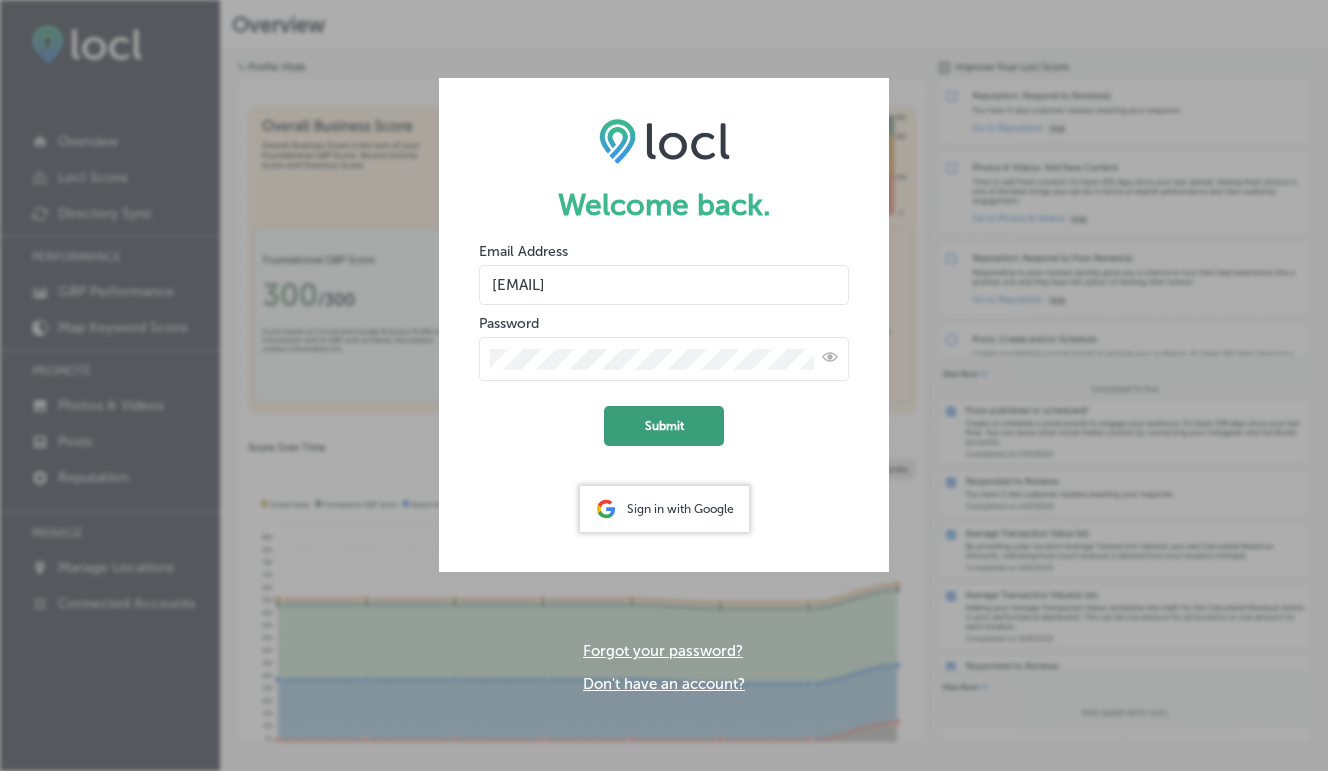 click on "Submit" 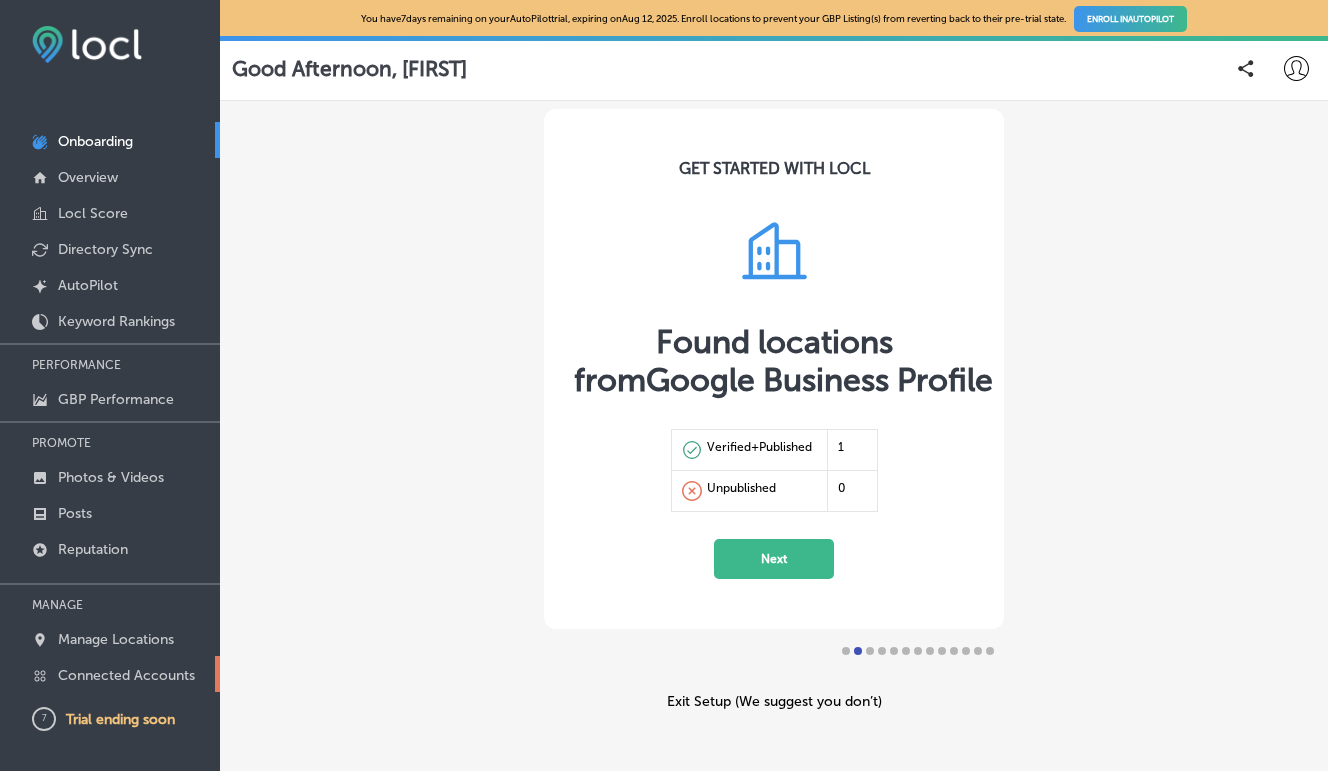 click on "Connected Accounts" at bounding box center (126, 675) 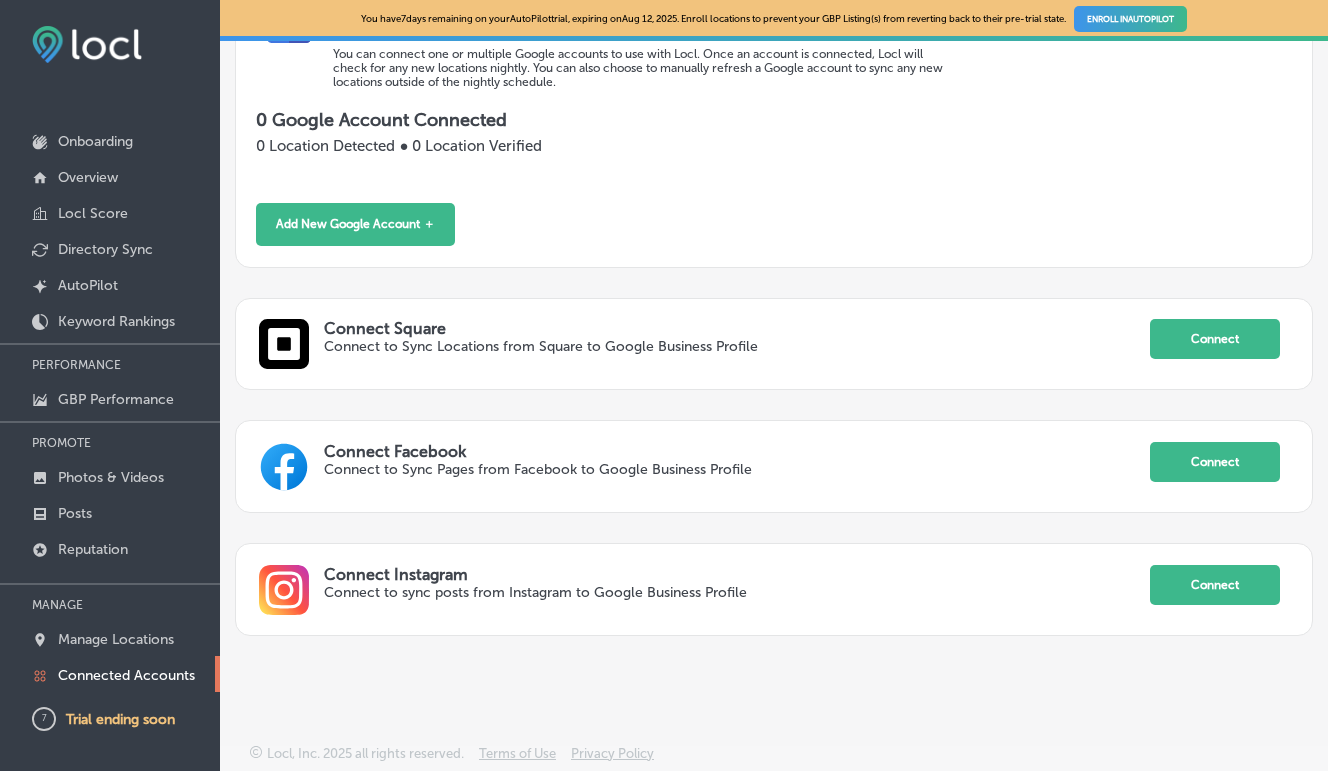 scroll, scrollTop: 288, scrollLeft: 0, axis: vertical 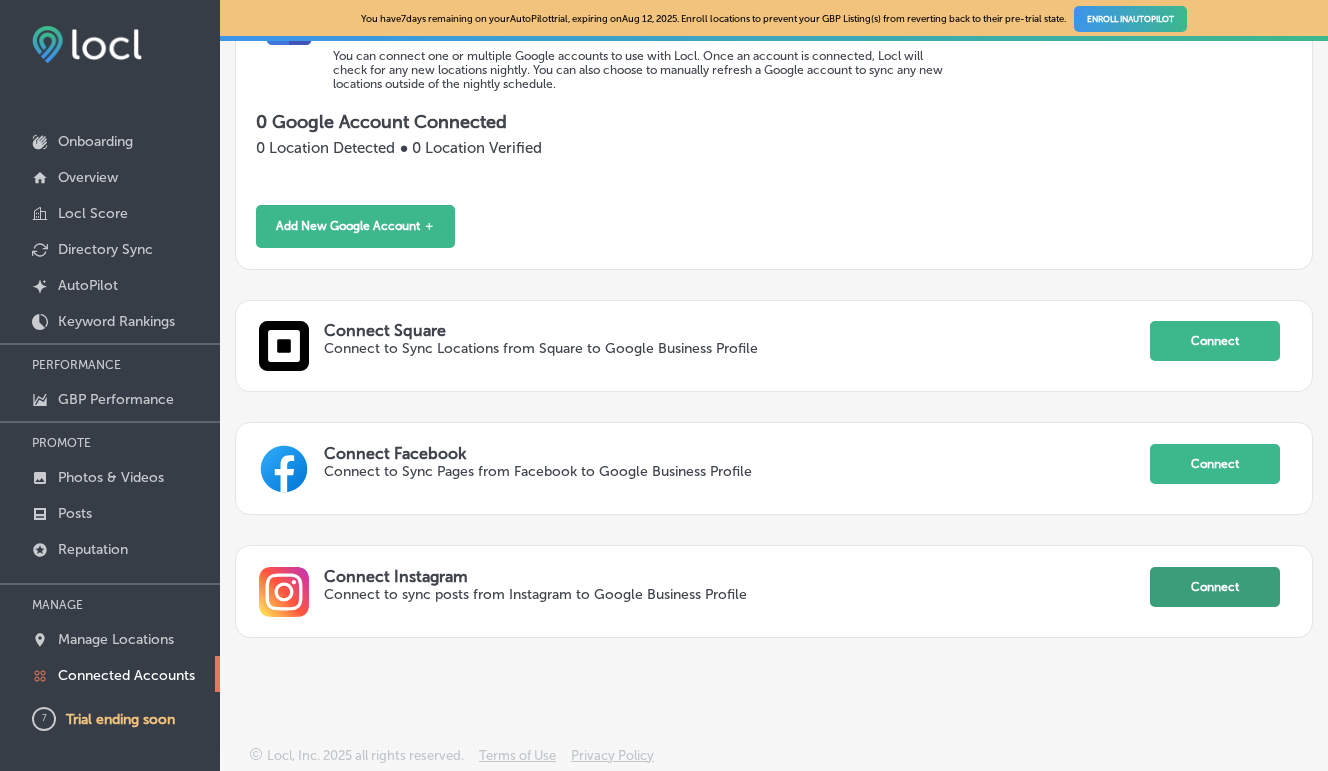 click on "Connect" at bounding box center [1215, 587] 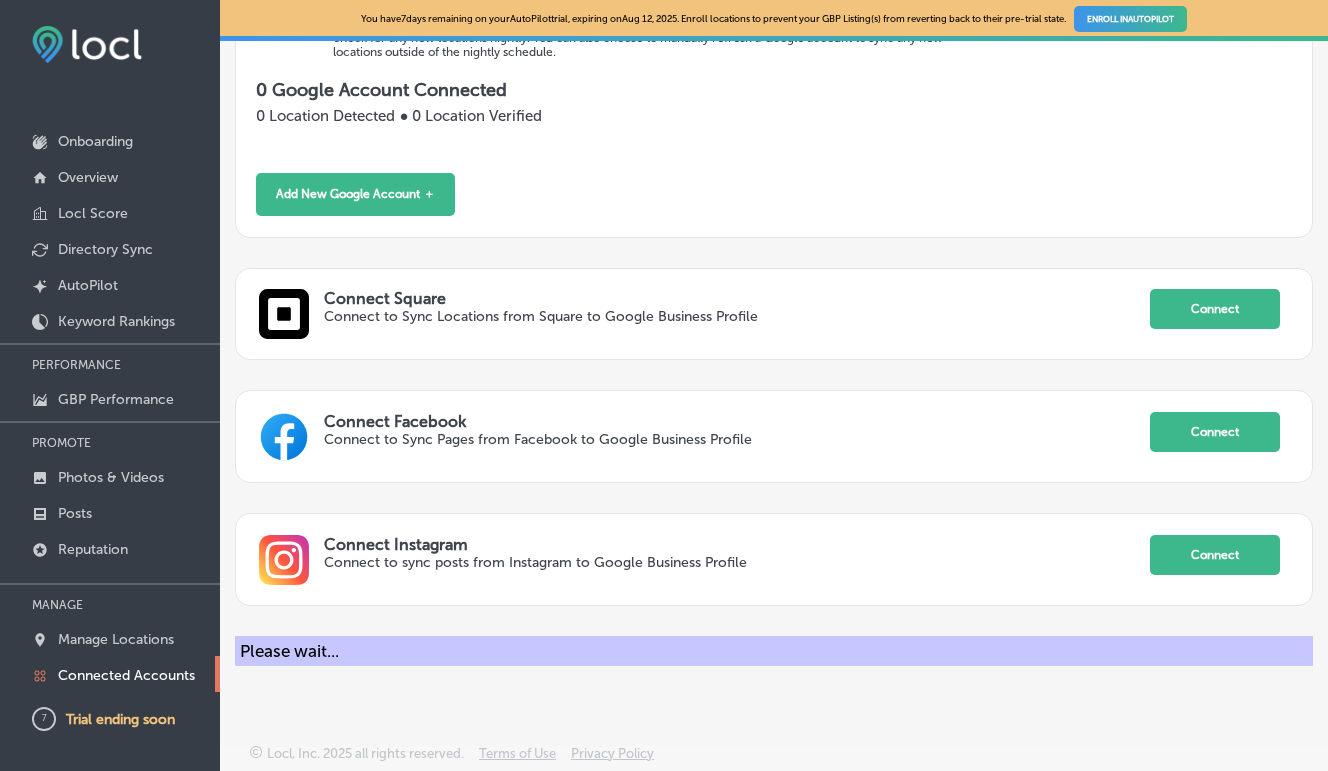 scroll, scrollTop: 318, scrollLeft: 0, axis: vertical 